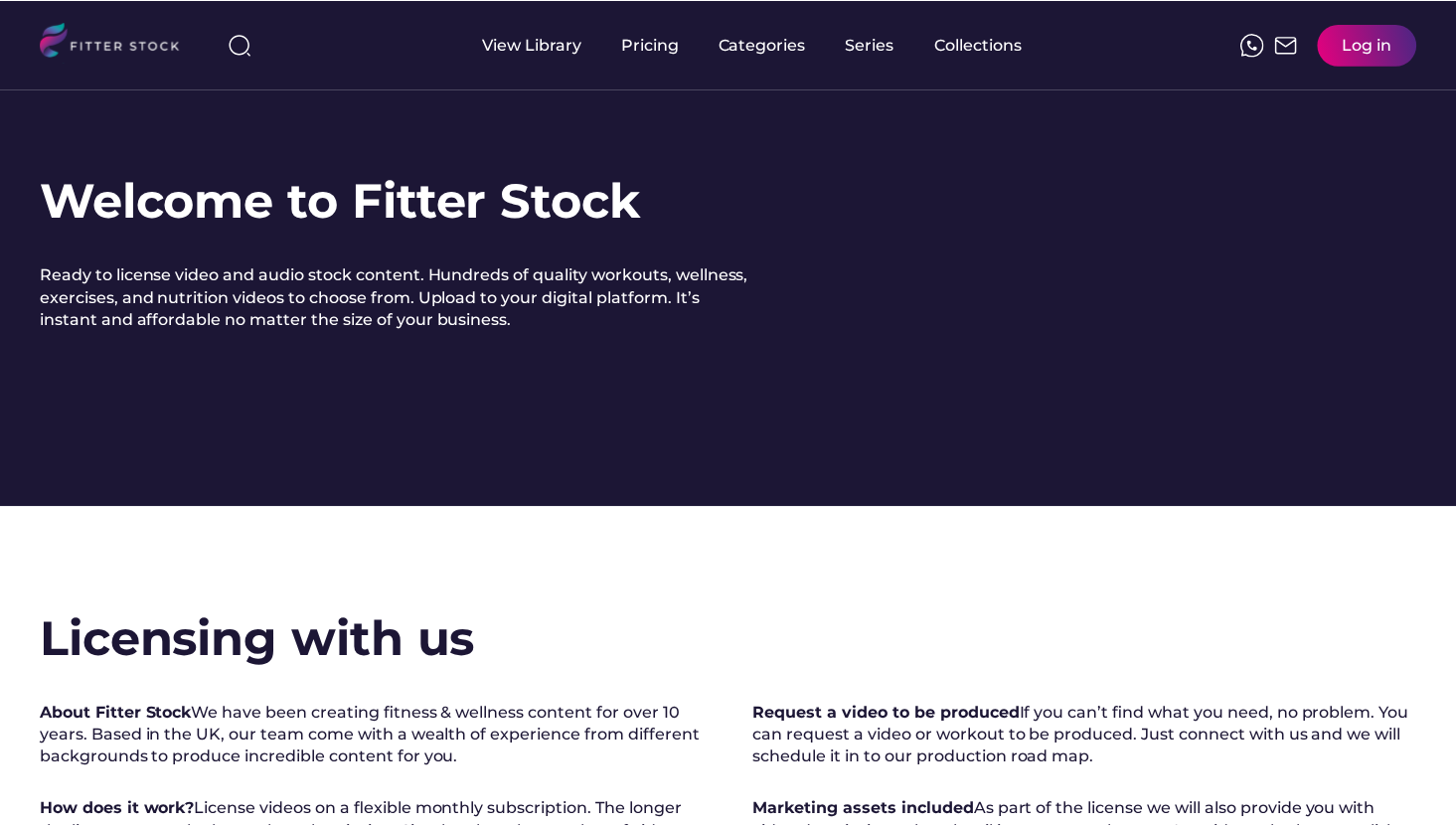 scroll, scrollTop: 0, scrollLeft: 0, axis: both 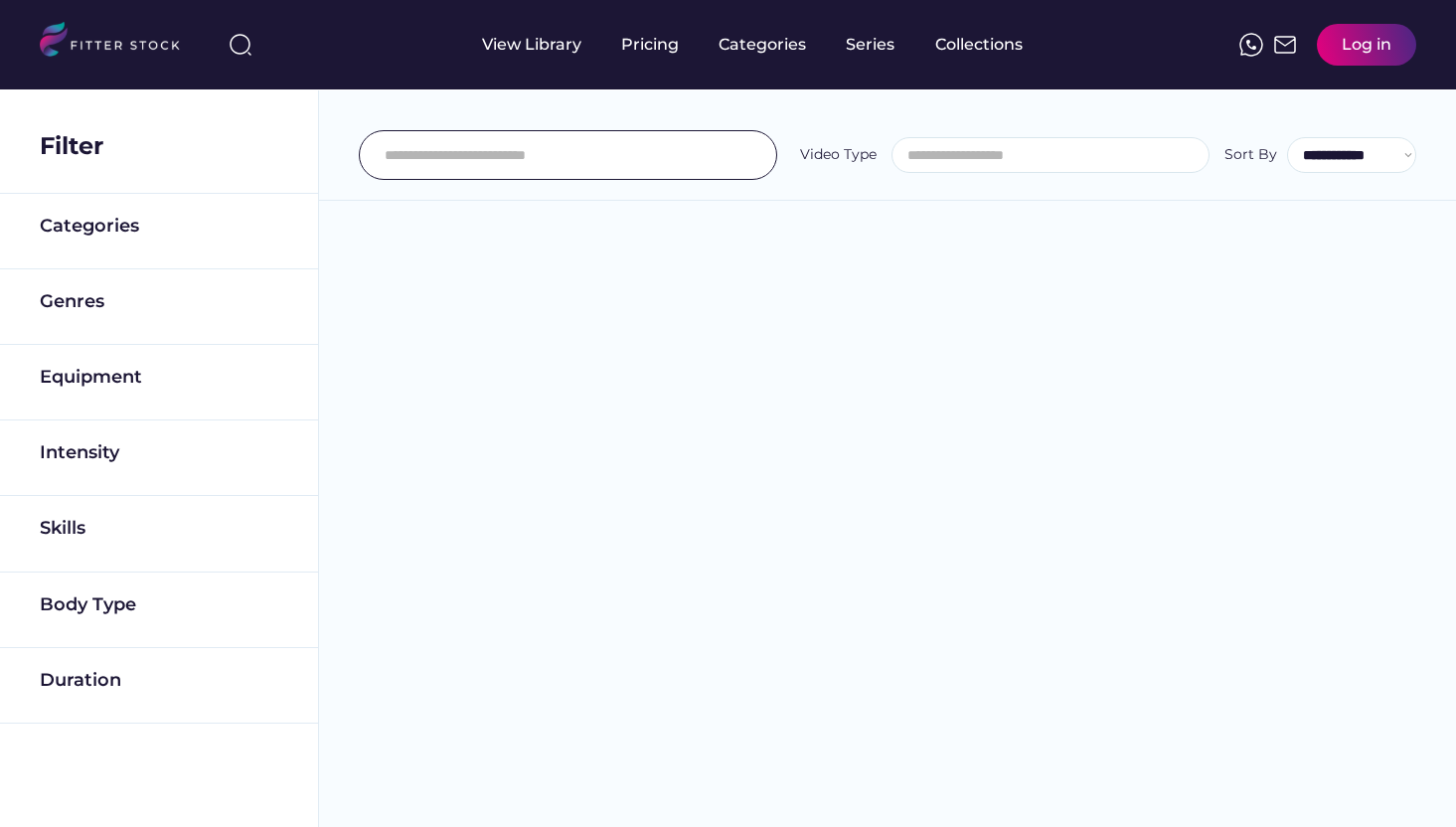 select 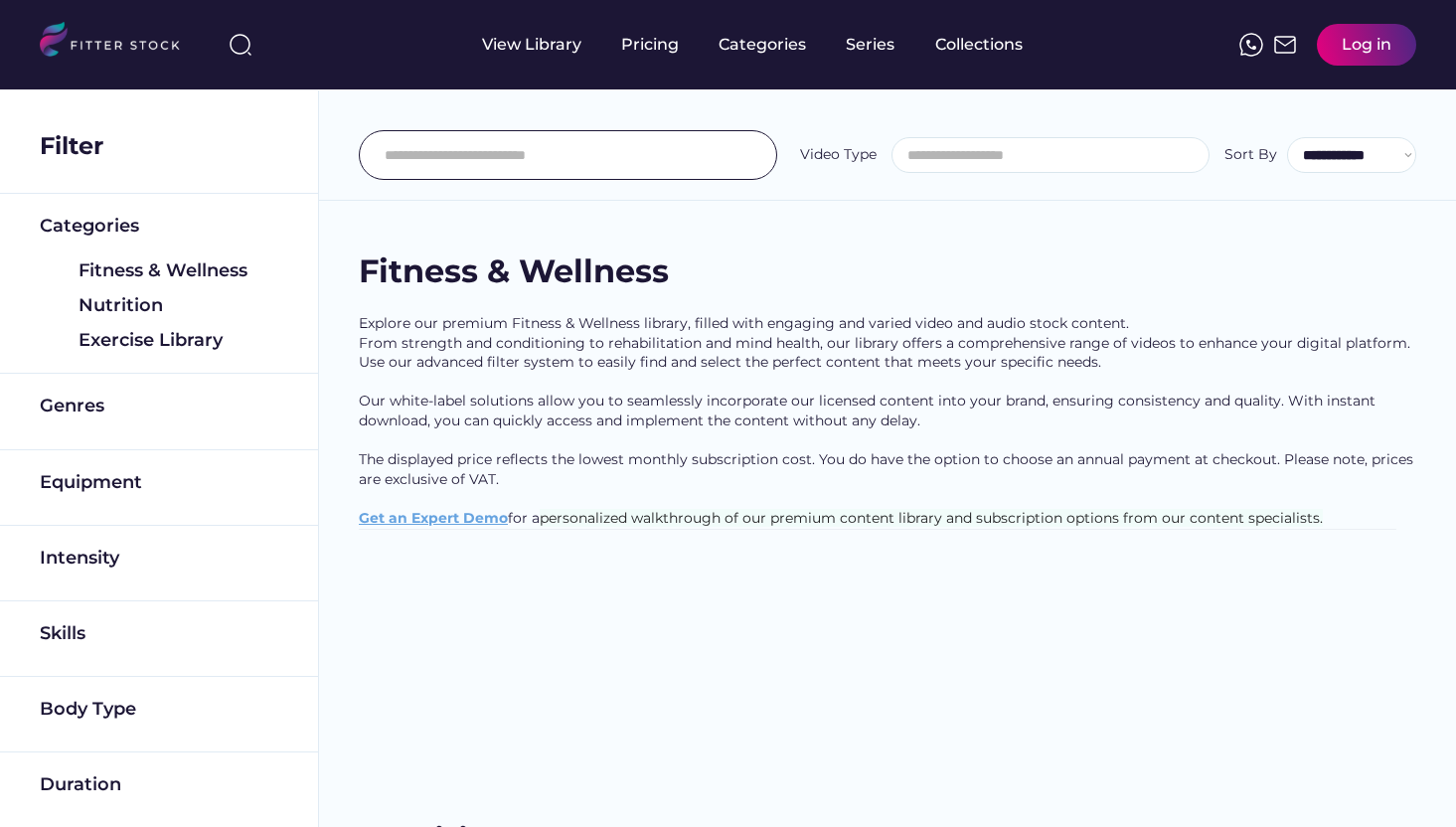 select on "**********" 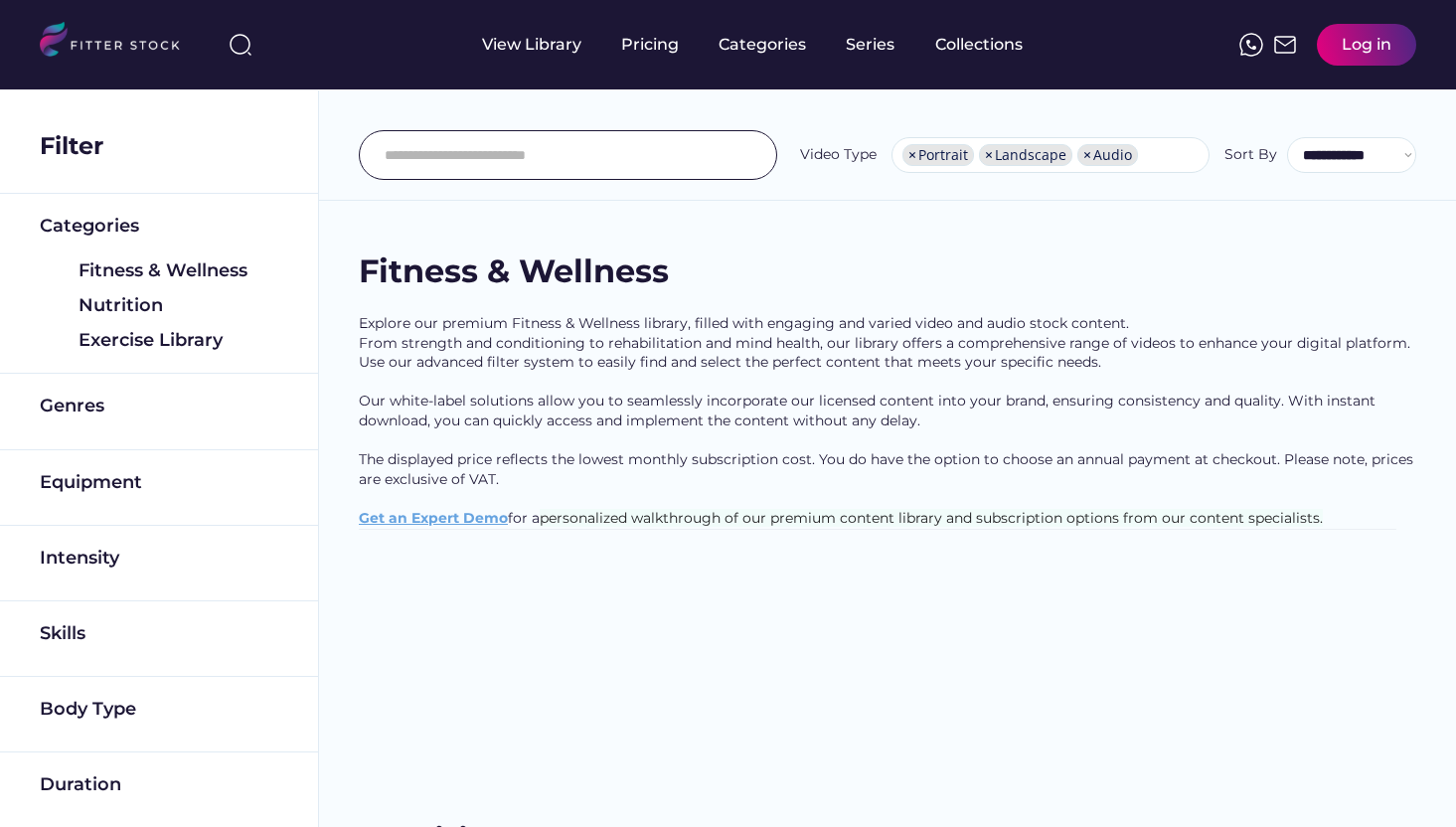 scroll, scrollTop: 34, scrollLeft: 0, axis: vertical 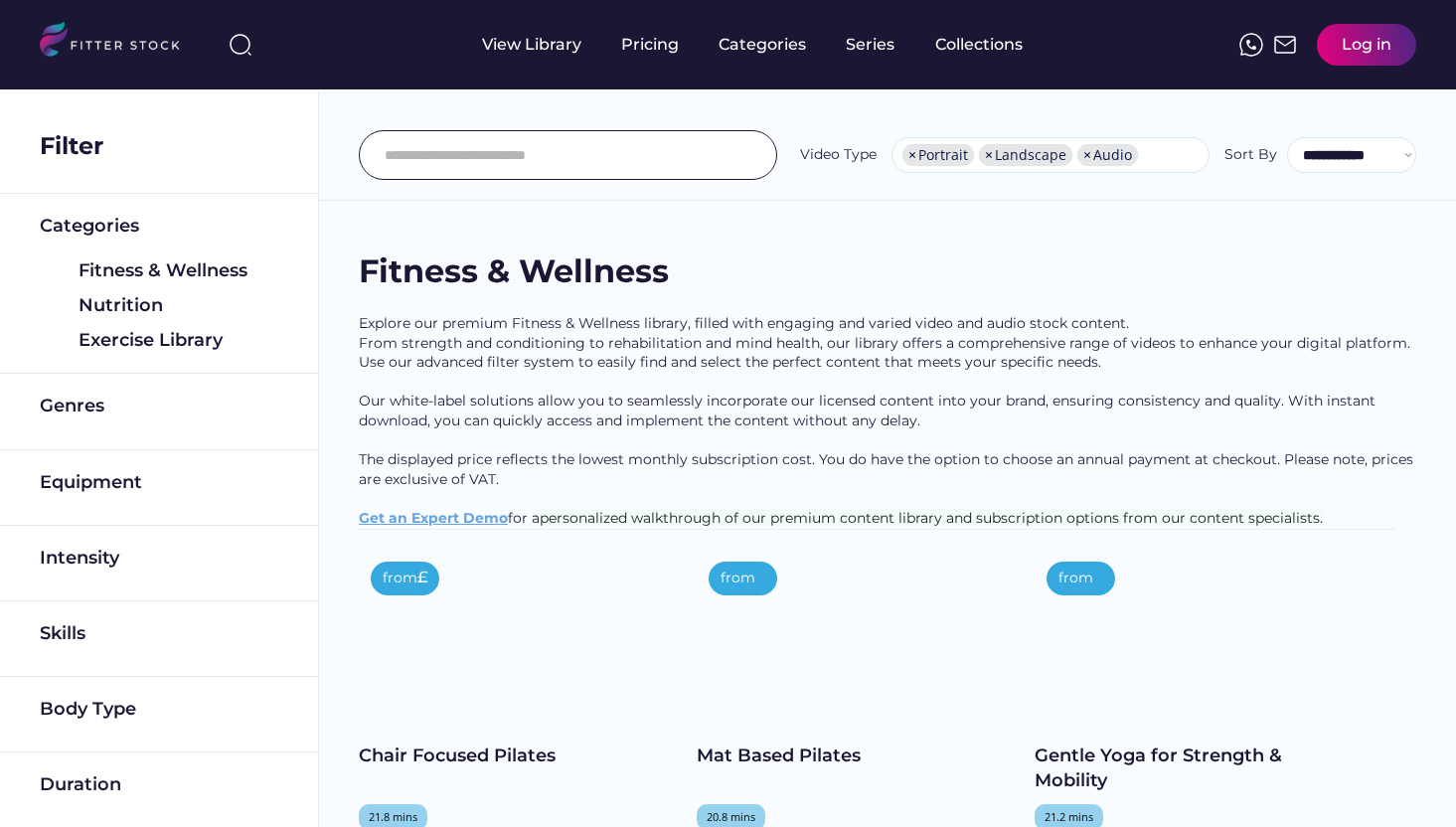 click on "Log in" at bounding box center (1367, 45) 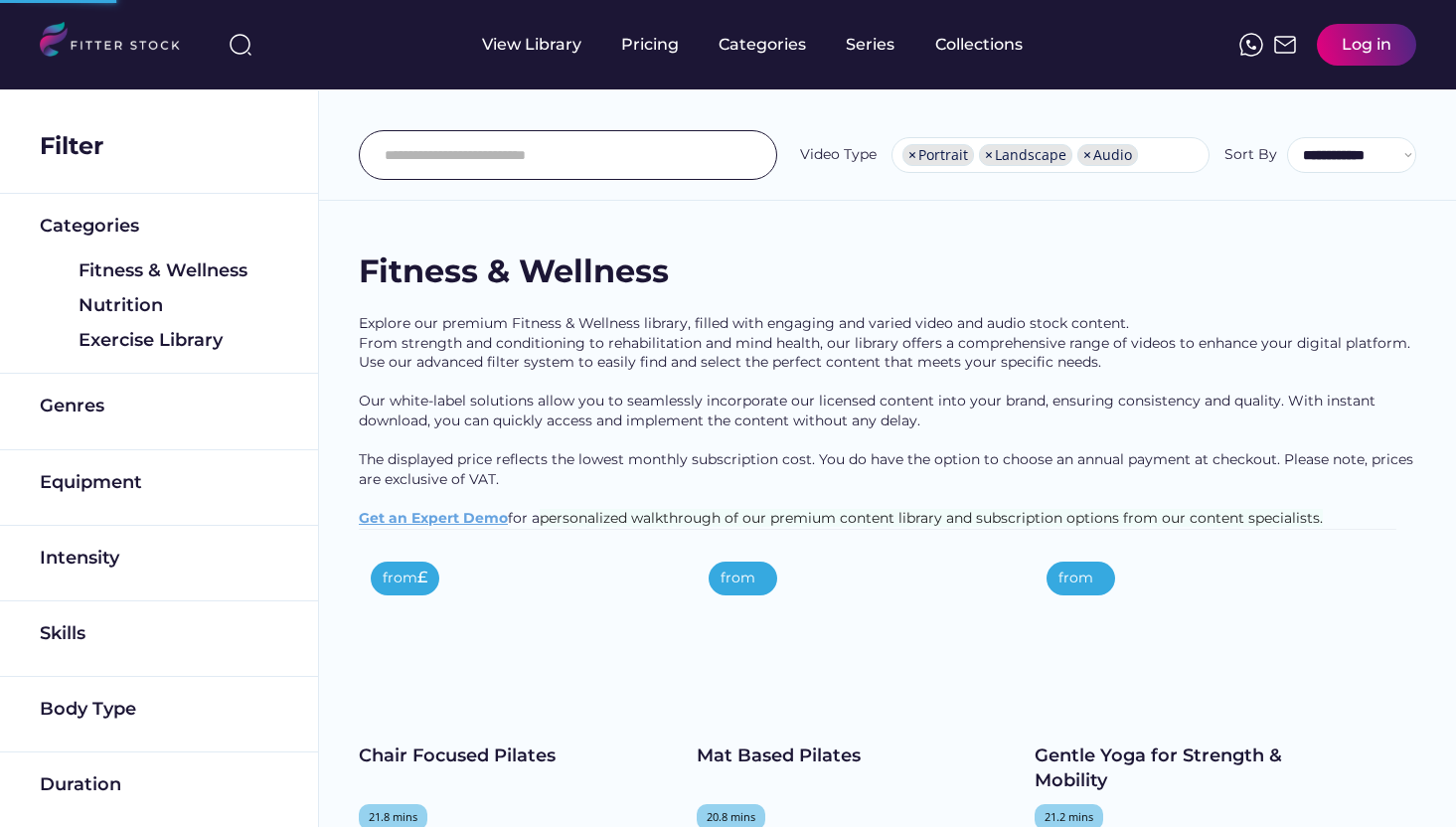 click on "Log in" at bounding box center (1367, 45) 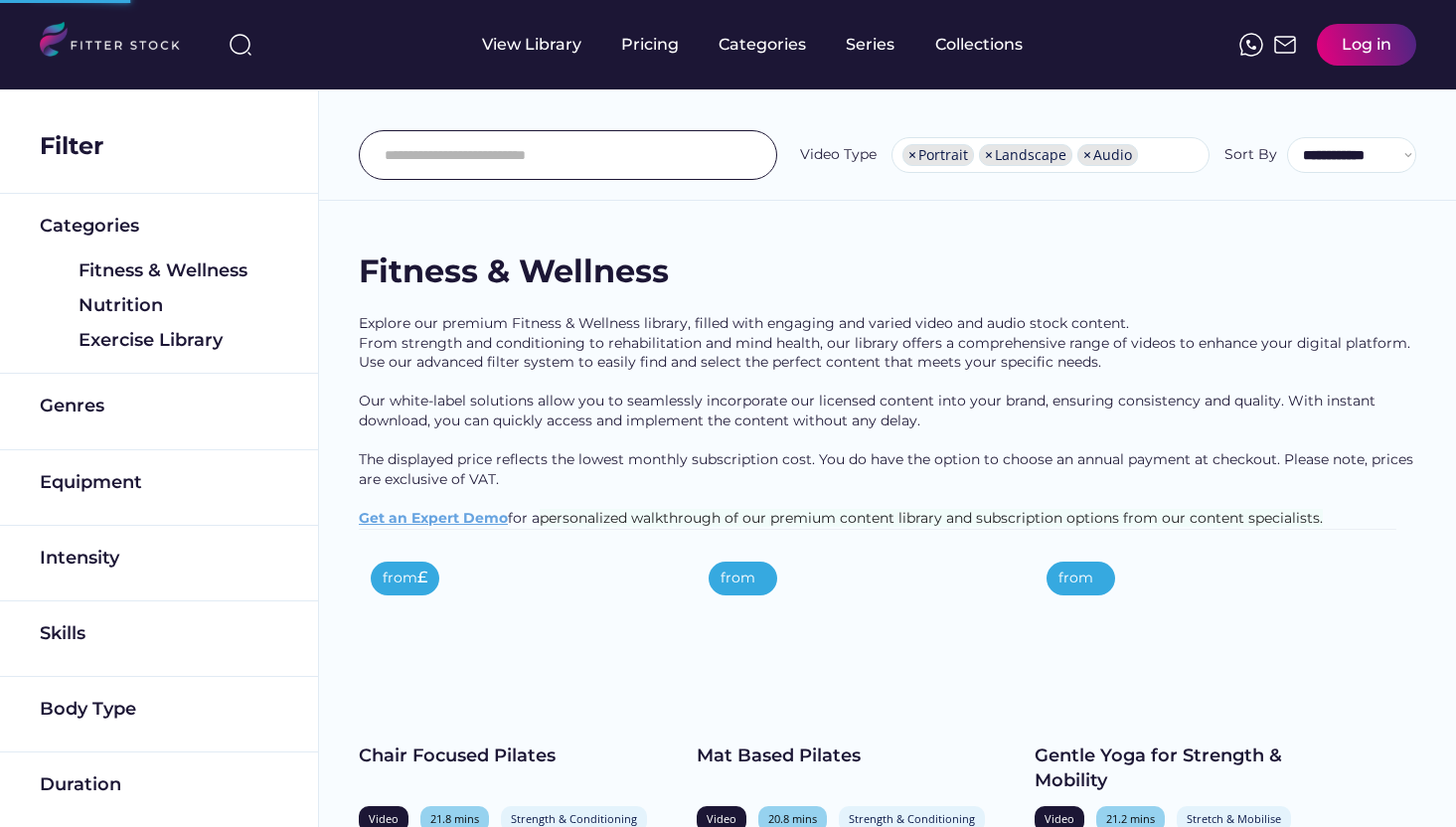 click on "Log in" at bounding box center (1367, 45) 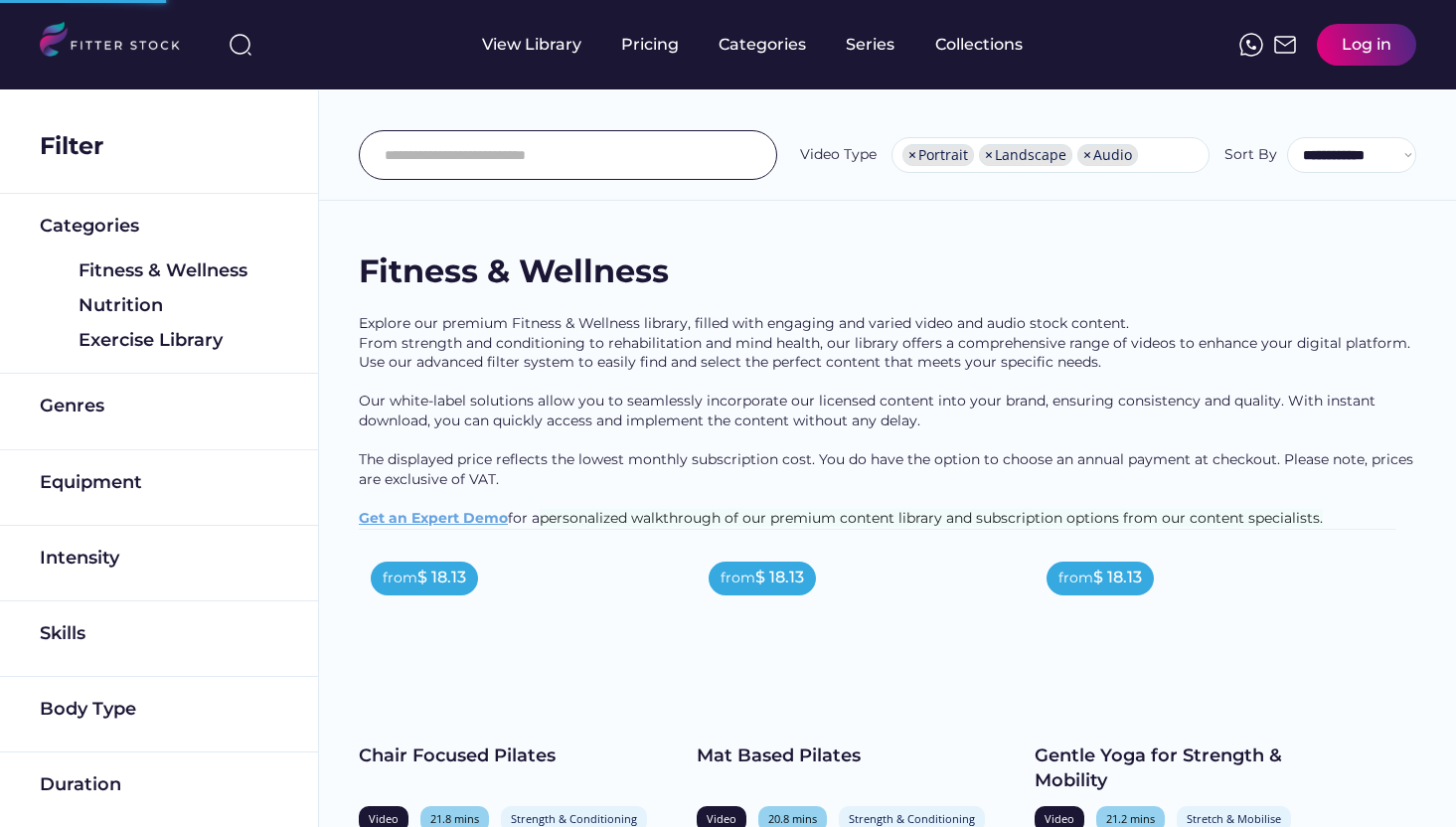 click on "Log in" at bounding box center [1367, 45] 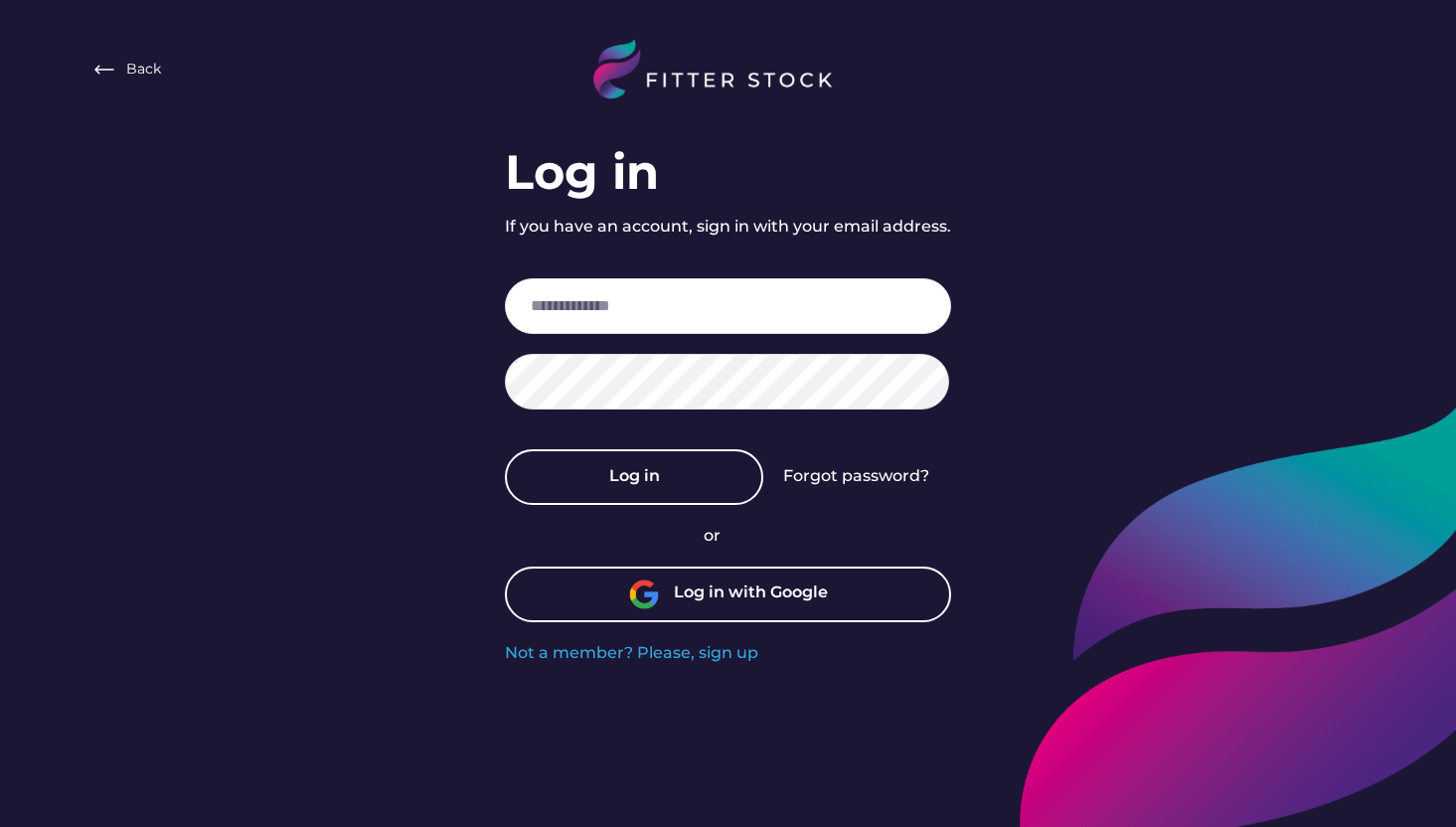 scroll, scrollTop: 0, scrollLeft: 0, axis: both 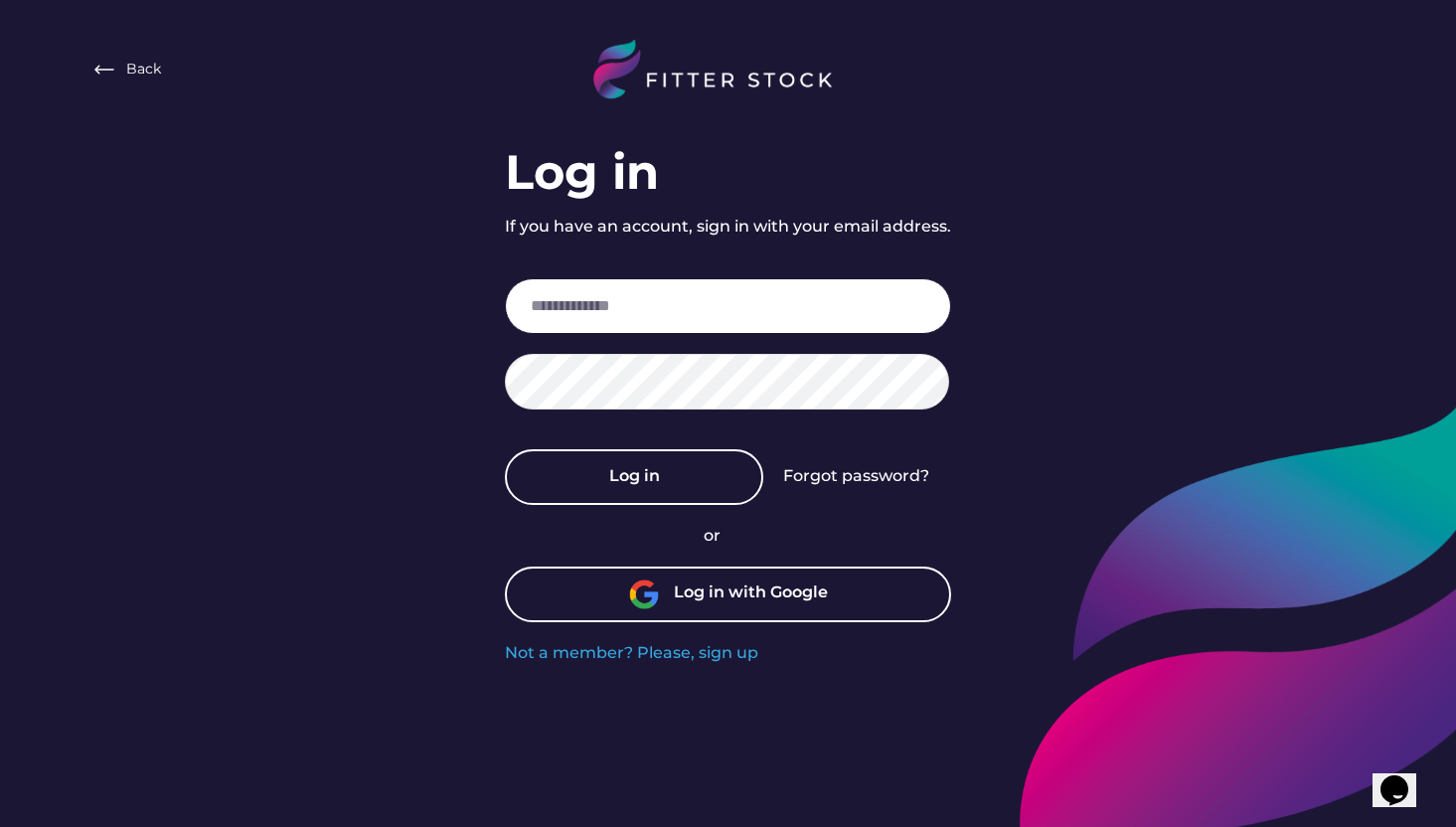 click at bounding box center (728, 306) 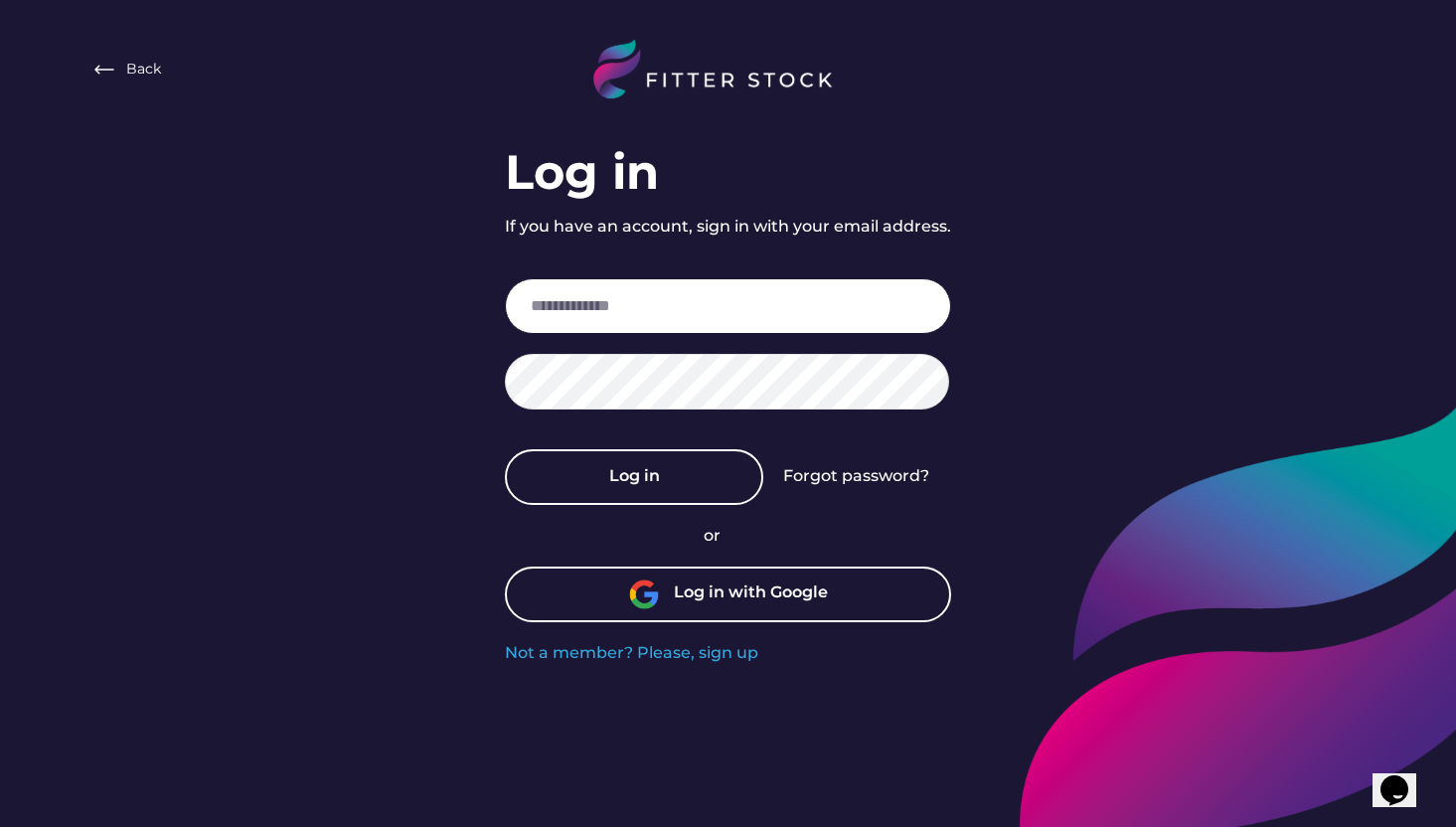paste on "**********" 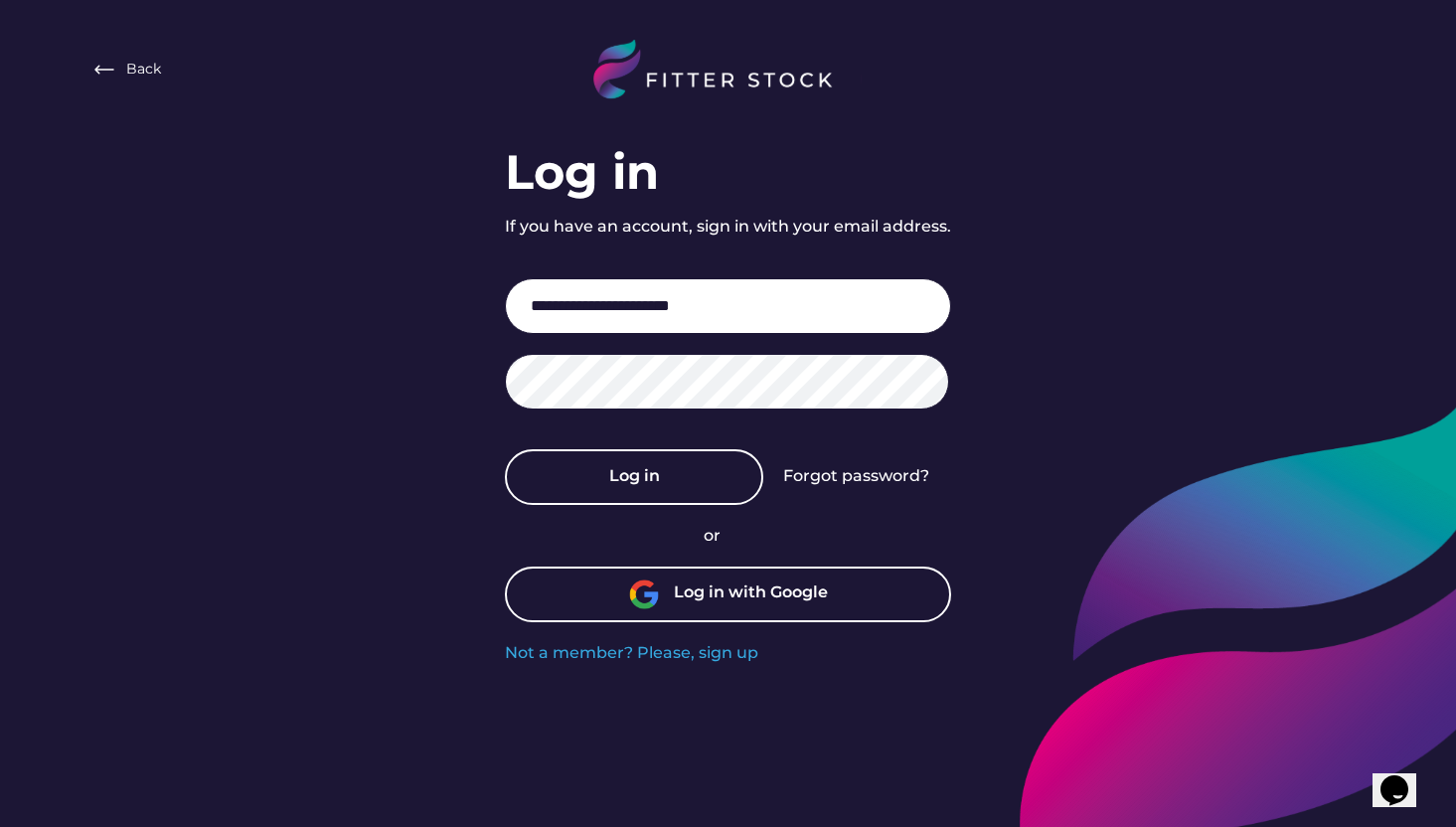 type on "**********" 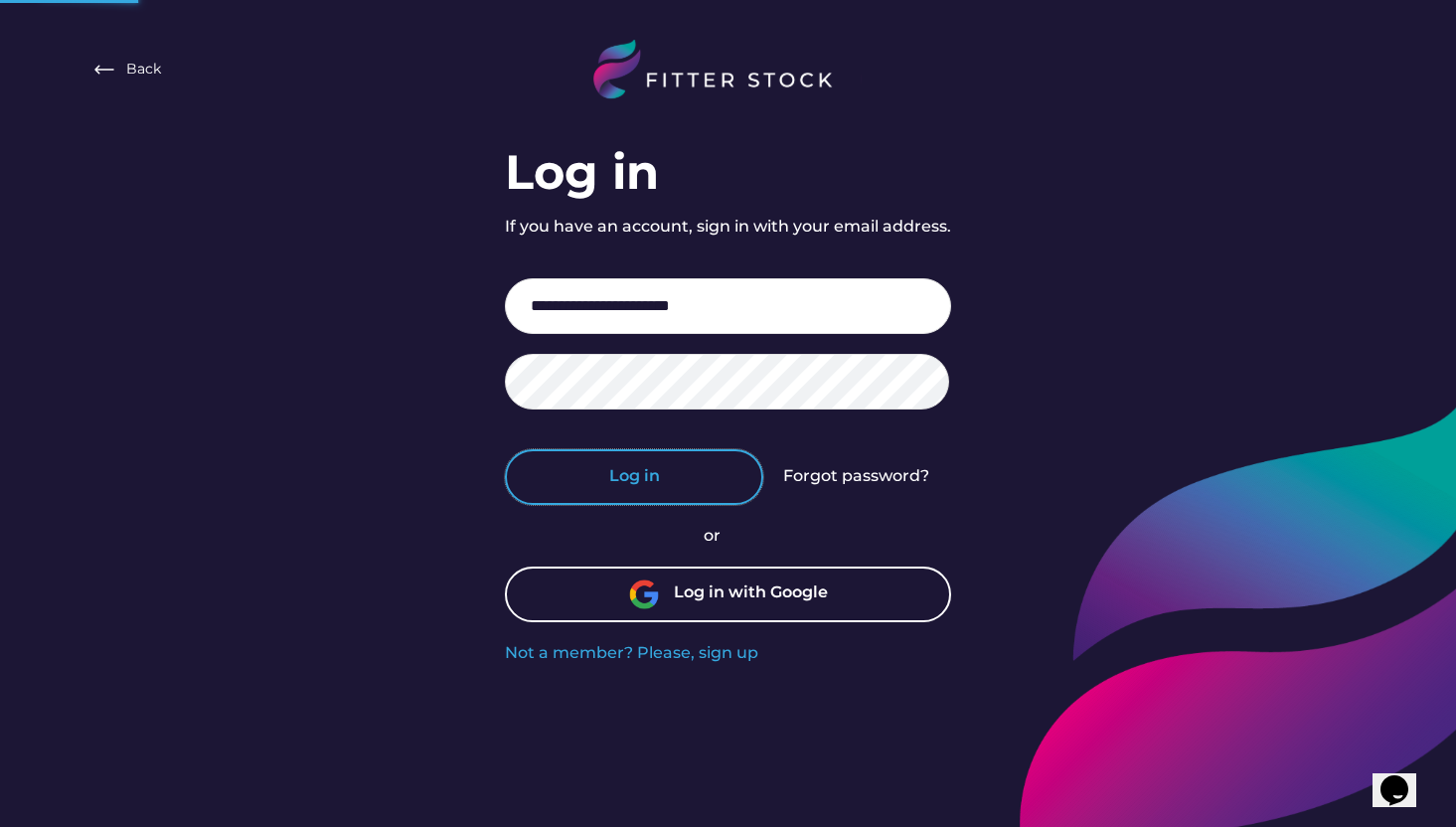 click on "Log in" at bounding box center (634, 477) 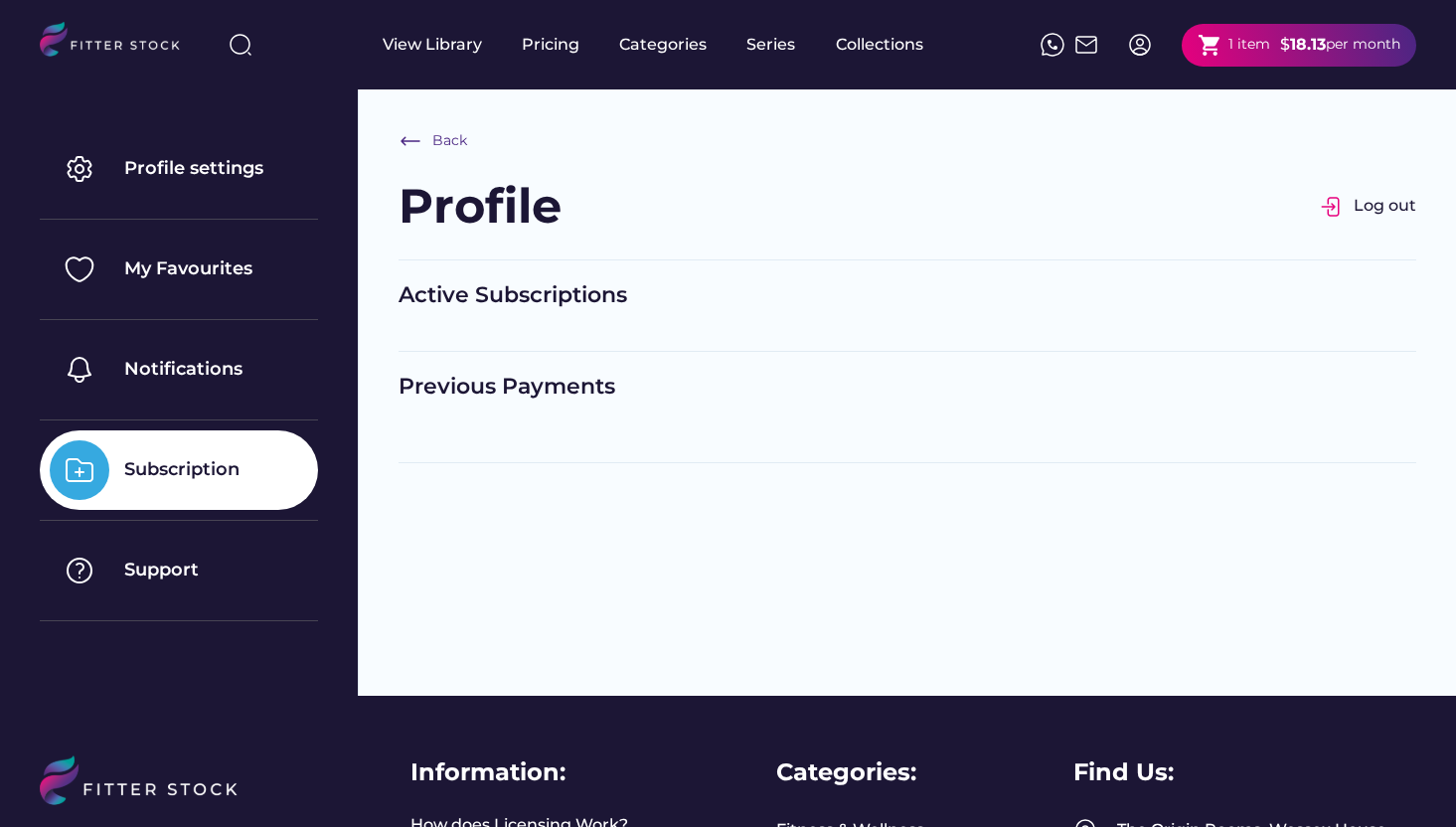 scroll, scrollTop: 0, scrollLeft: 0, axis: both 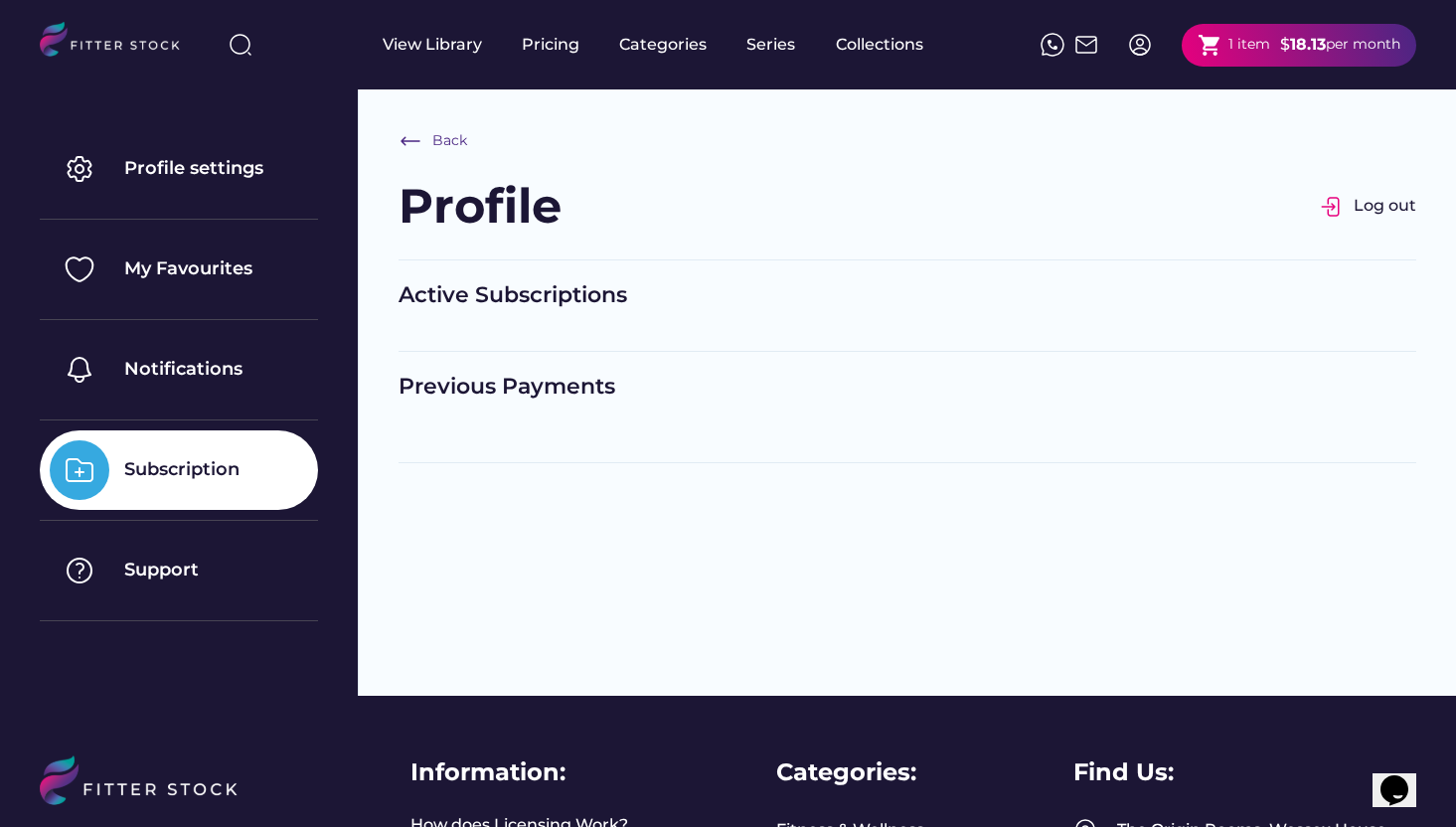 click on "1 item" at bounding box center [1249, 45] 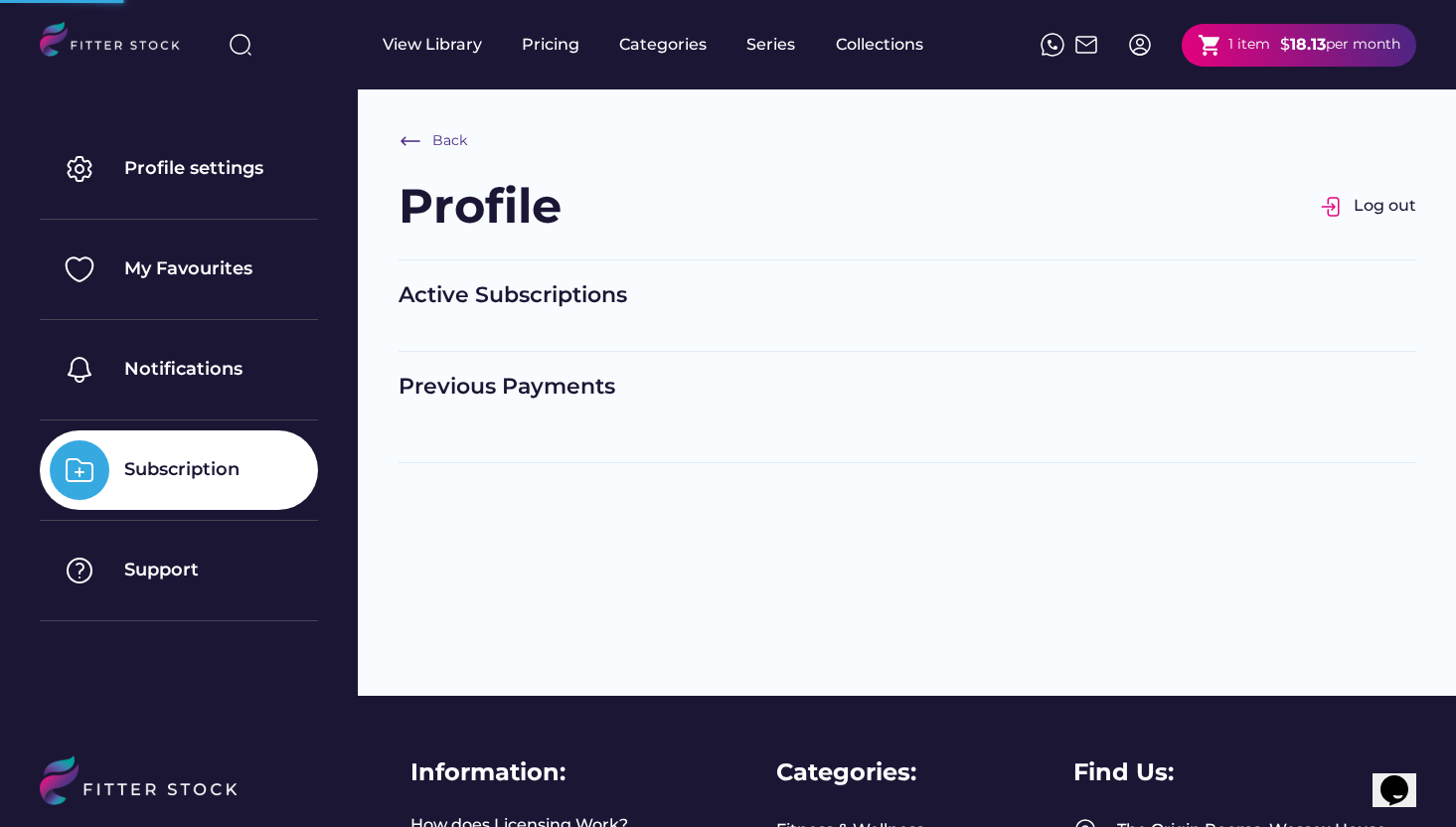 click on "1 item" at bounding box center [1249, 45] 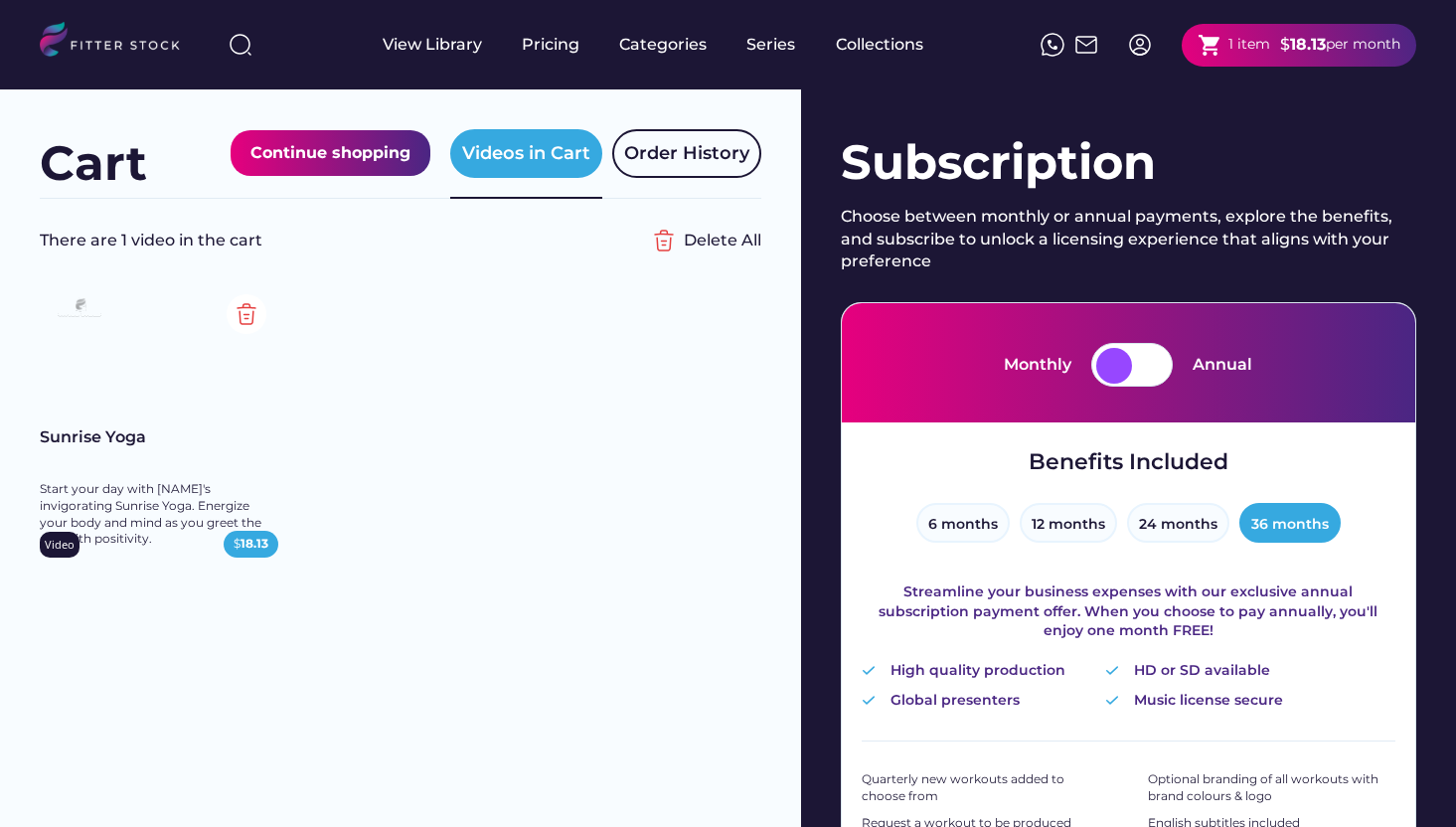 scroll, scrollTop: 910, scrollLeft: 0, axis: vertical 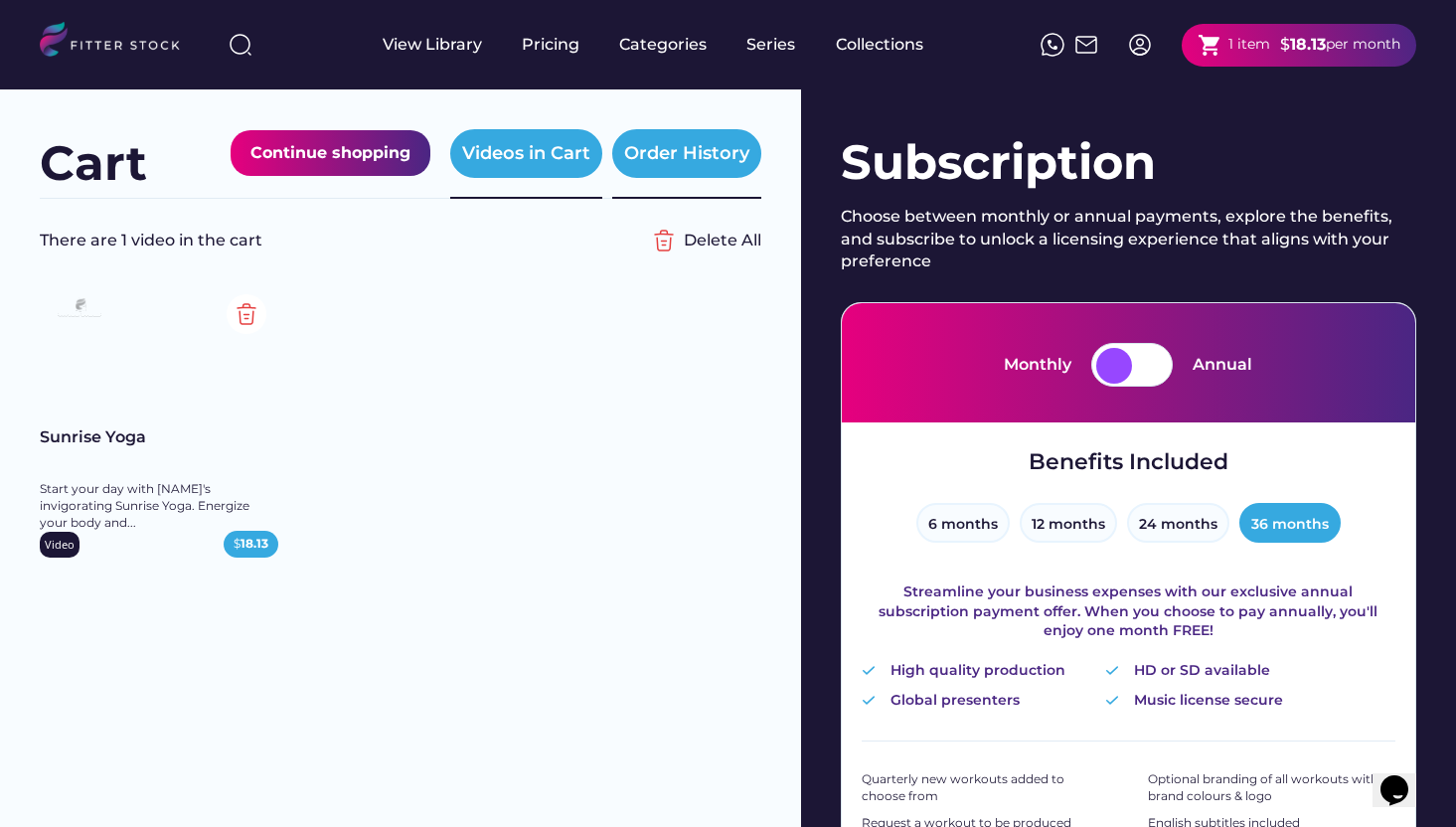 click on "Order History" at bounding box center (687, 153) 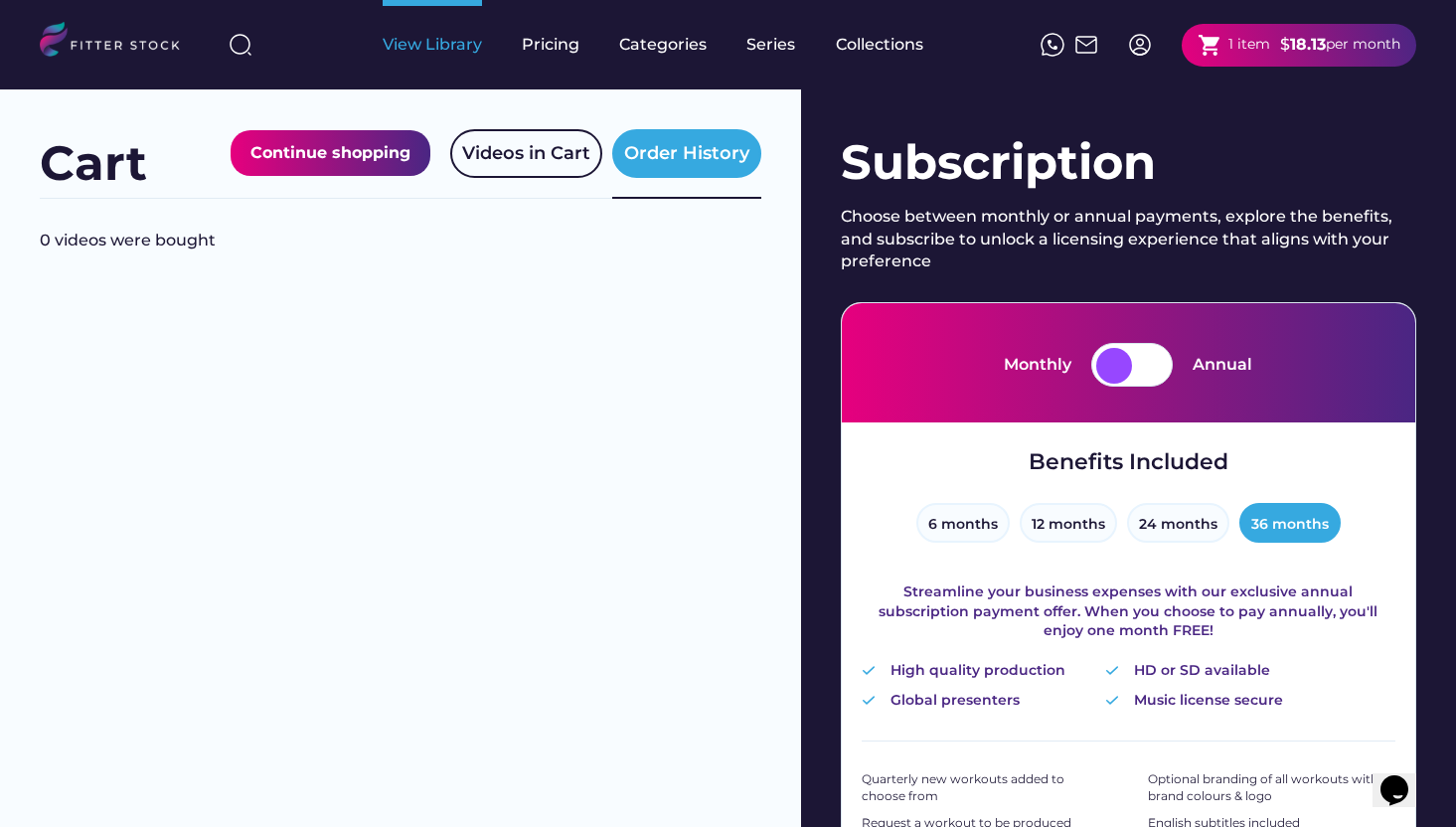 click on "View Library" at bounding box center (432, 45) 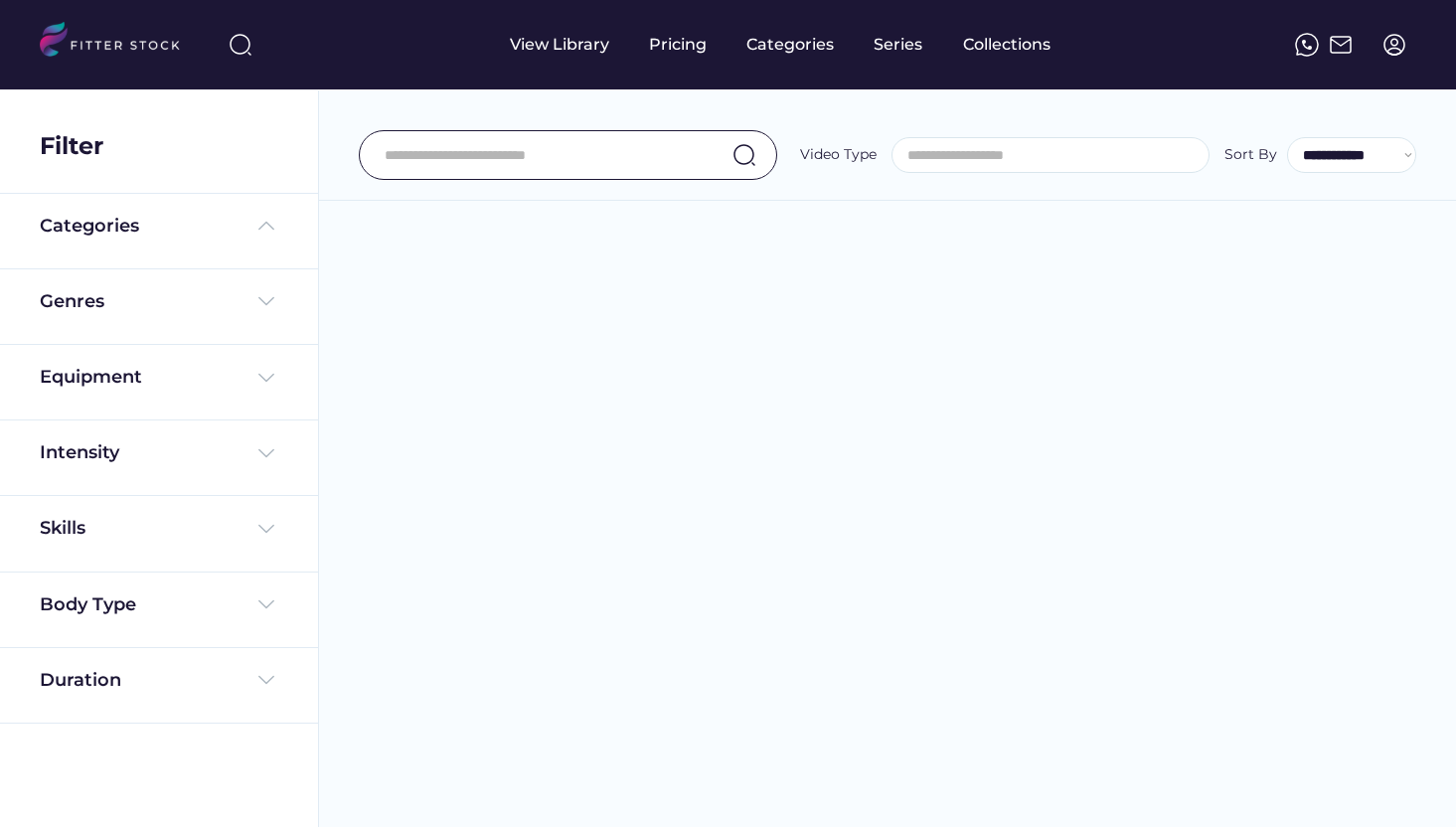 select 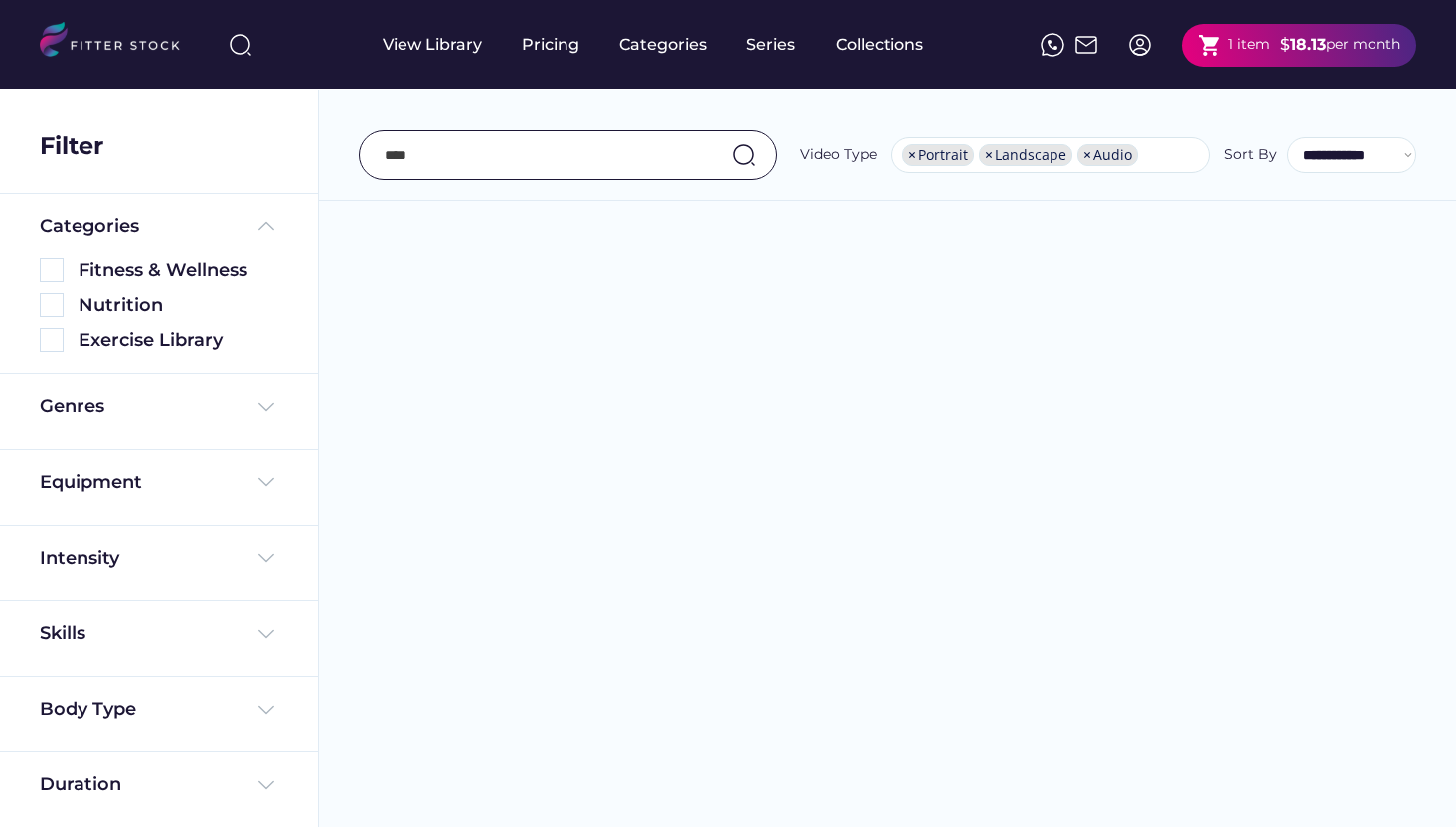 scroll, scrollTop: 34, scrollLeft: 0, axis: vertical 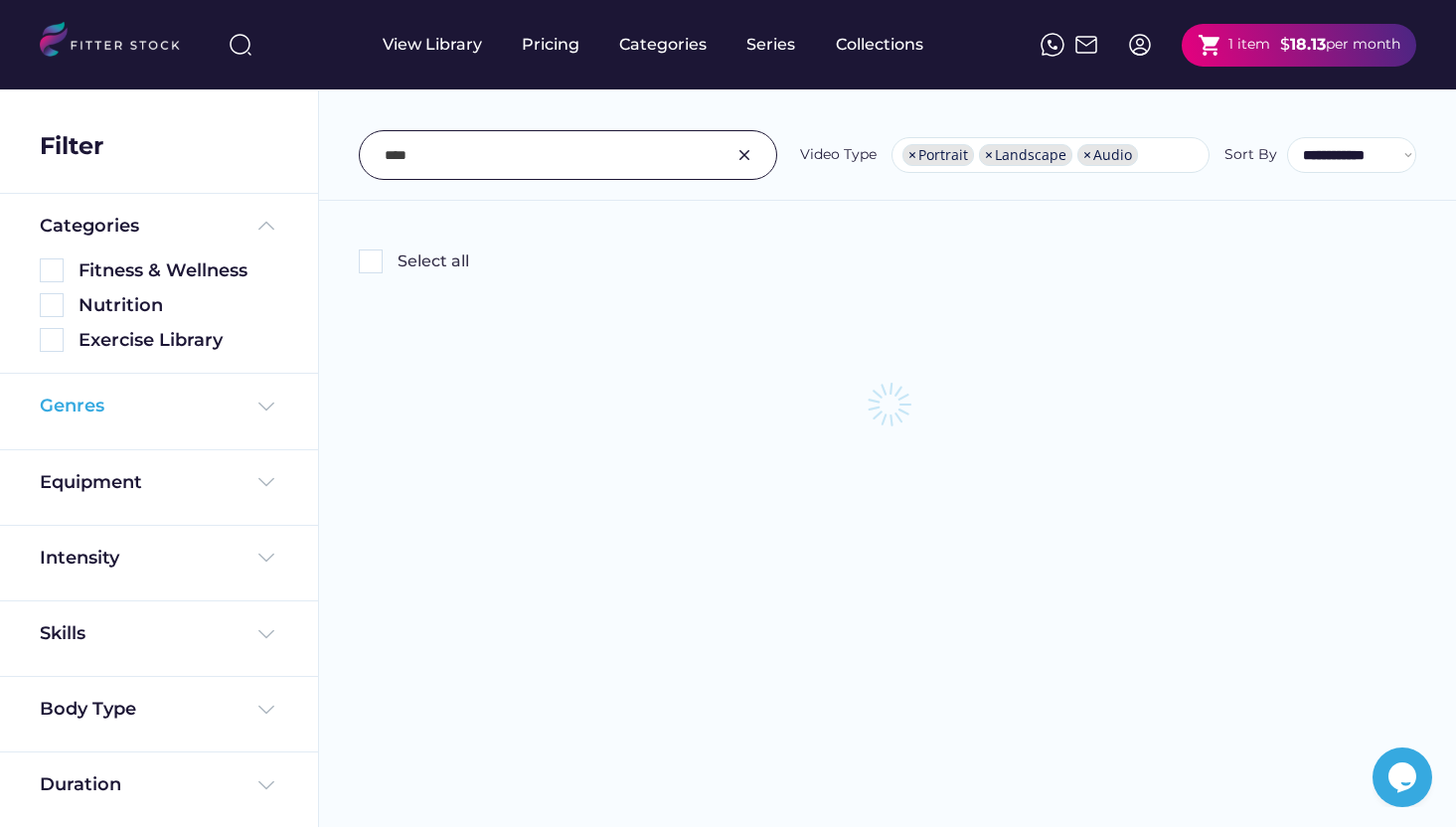 click on "Genres" at bounding box center (159, 406) 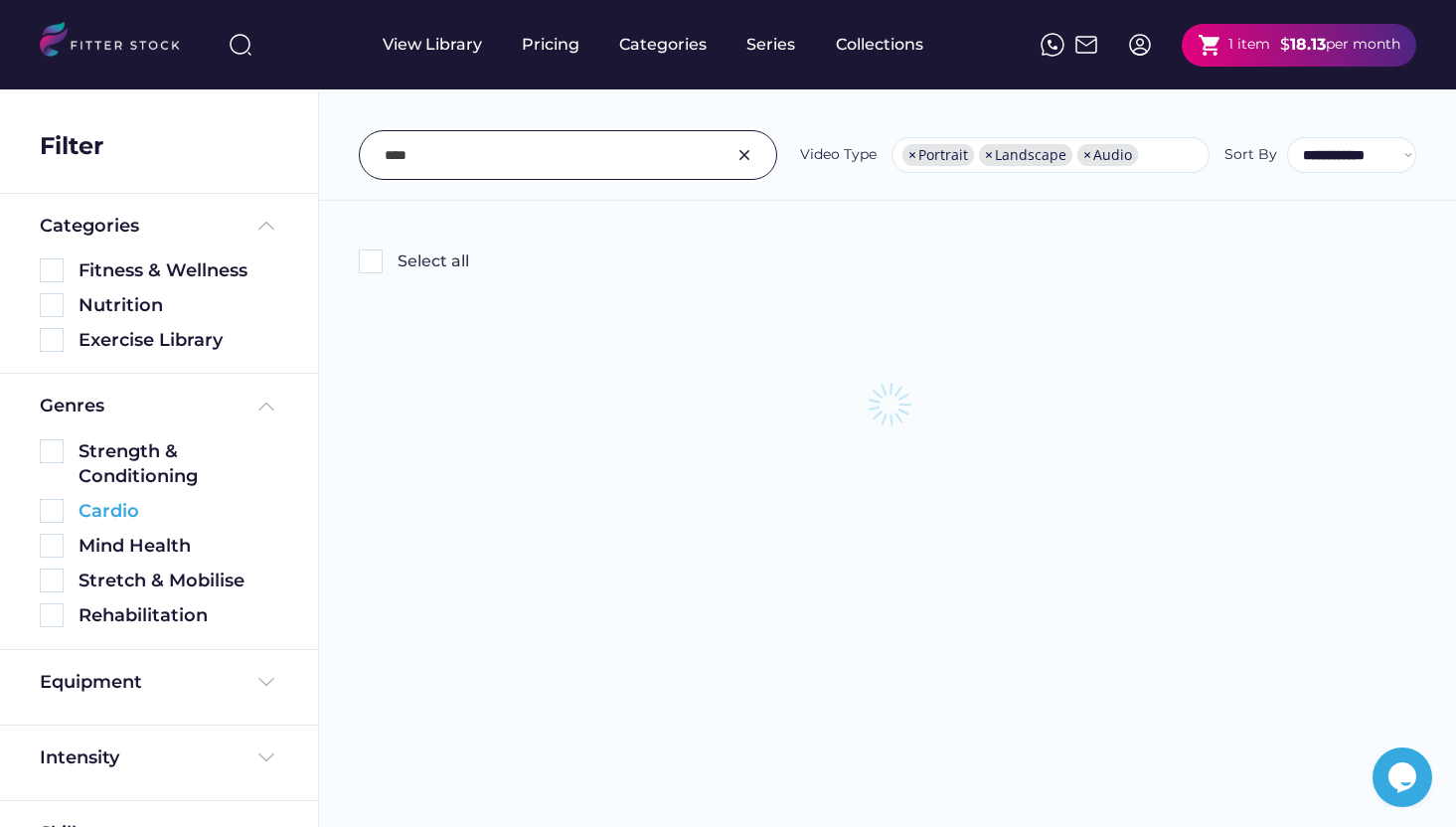 click on "Cardio" at bounding box center (178, 511) 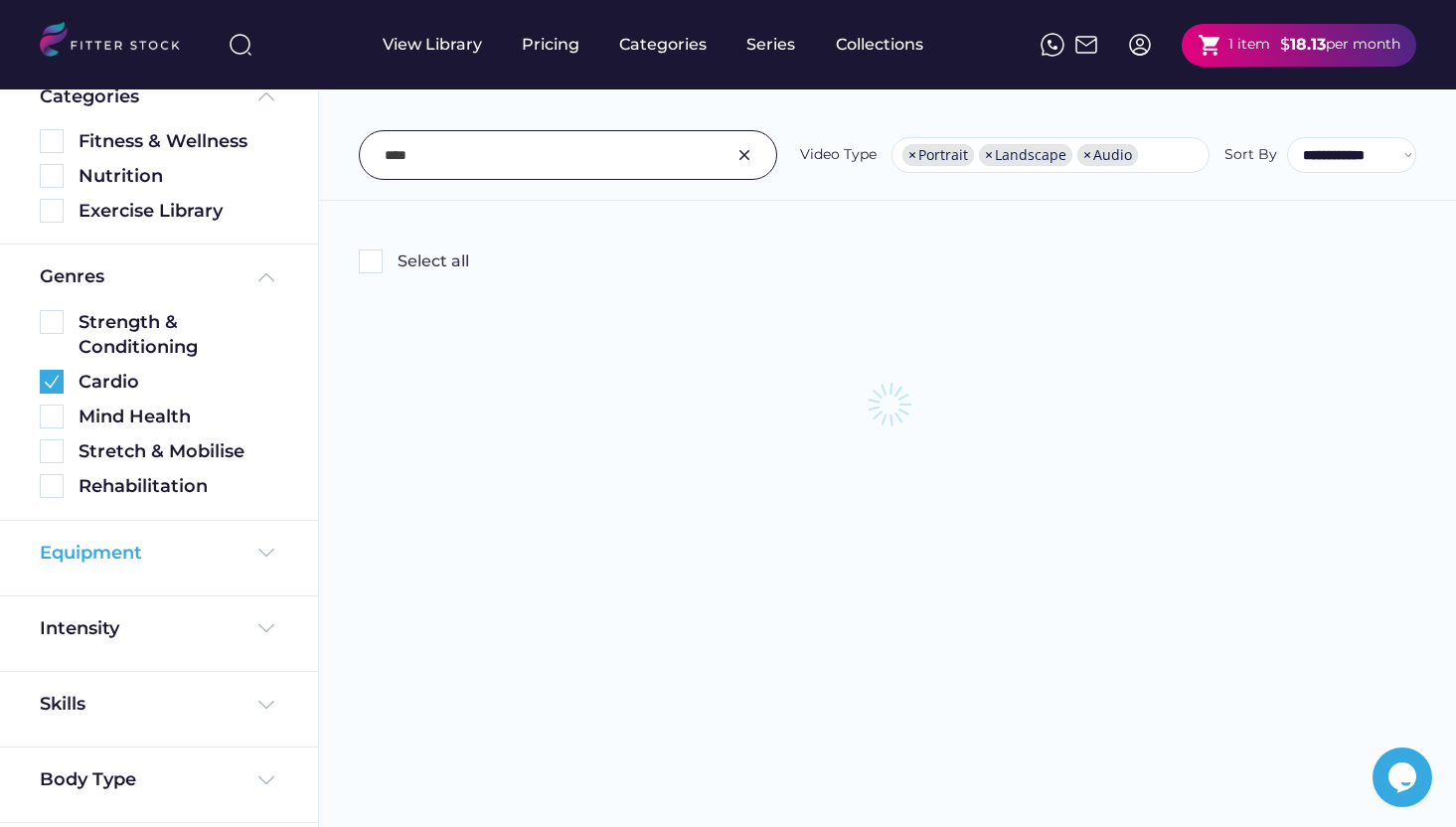 scroll, scrollTop: 308, scrollLeft: 0, axis: vertical 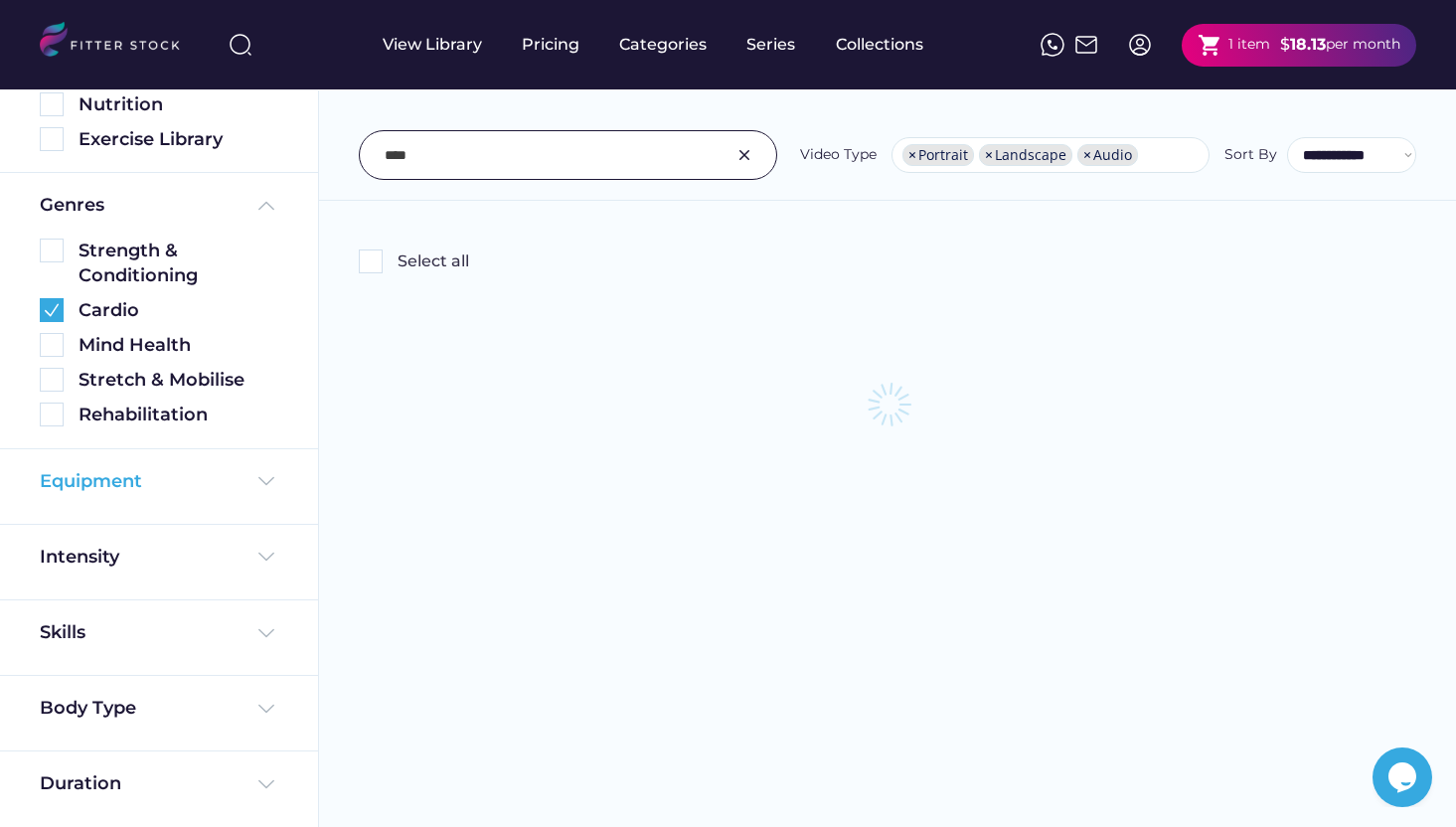 click on "Equipment" at bounding box center [159, 481] 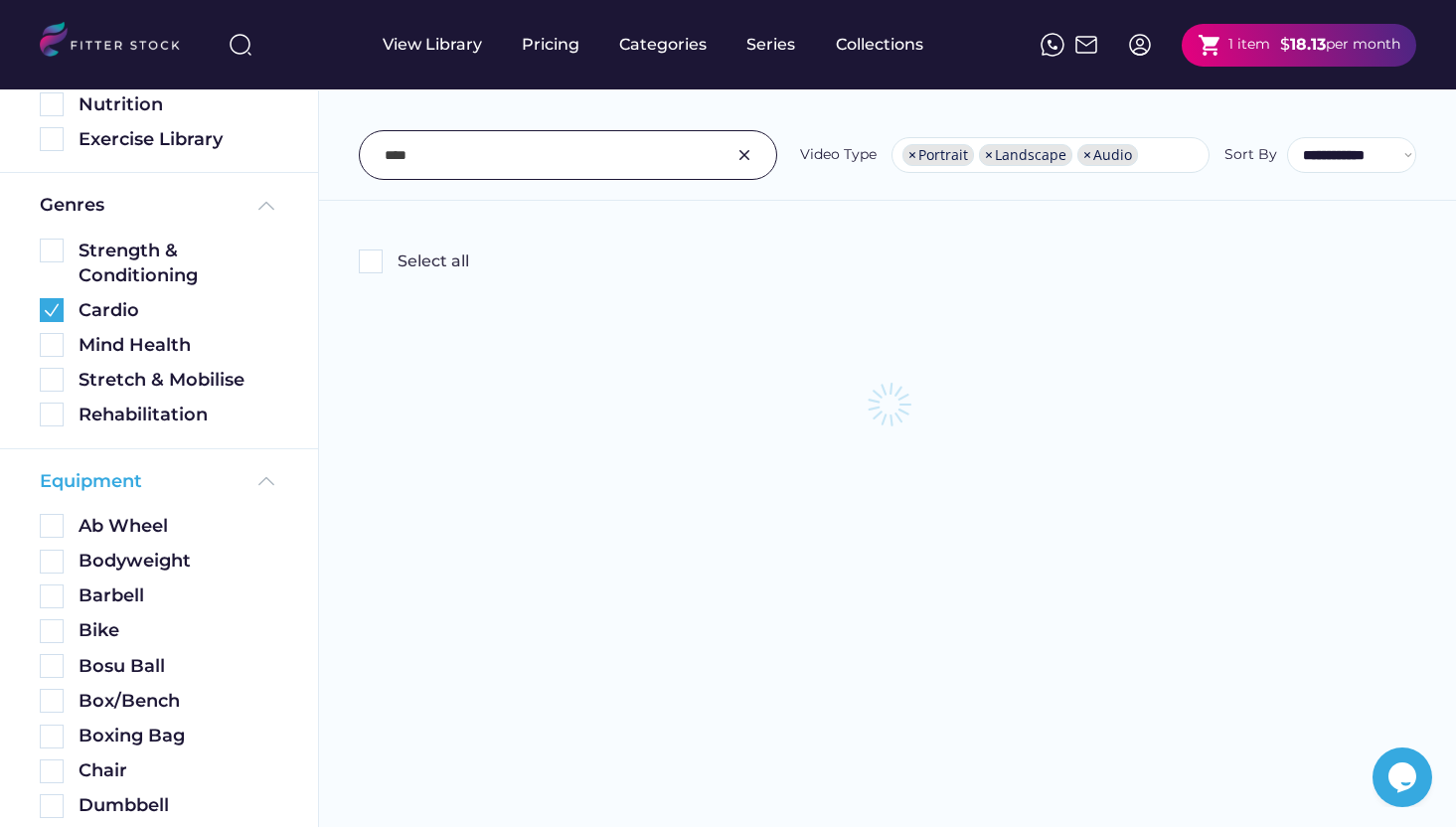 click on "Equipment Ab Wheel Bodyweight Barbell Bike Bosu Ball Box/Bench Boxing Bag Chair Dumbbell Foam Roller Gym Machine Gymball Kettlebell Hyper Extension Jump Rope Medicine Ball Massage Gun Plate Power Bag Resistance Band Pull Up Bar Sand Bell Rowing Machine Sand Bag Slam Ball The Mind Yoga Block No Equipment" at bounding box center (159, 976) 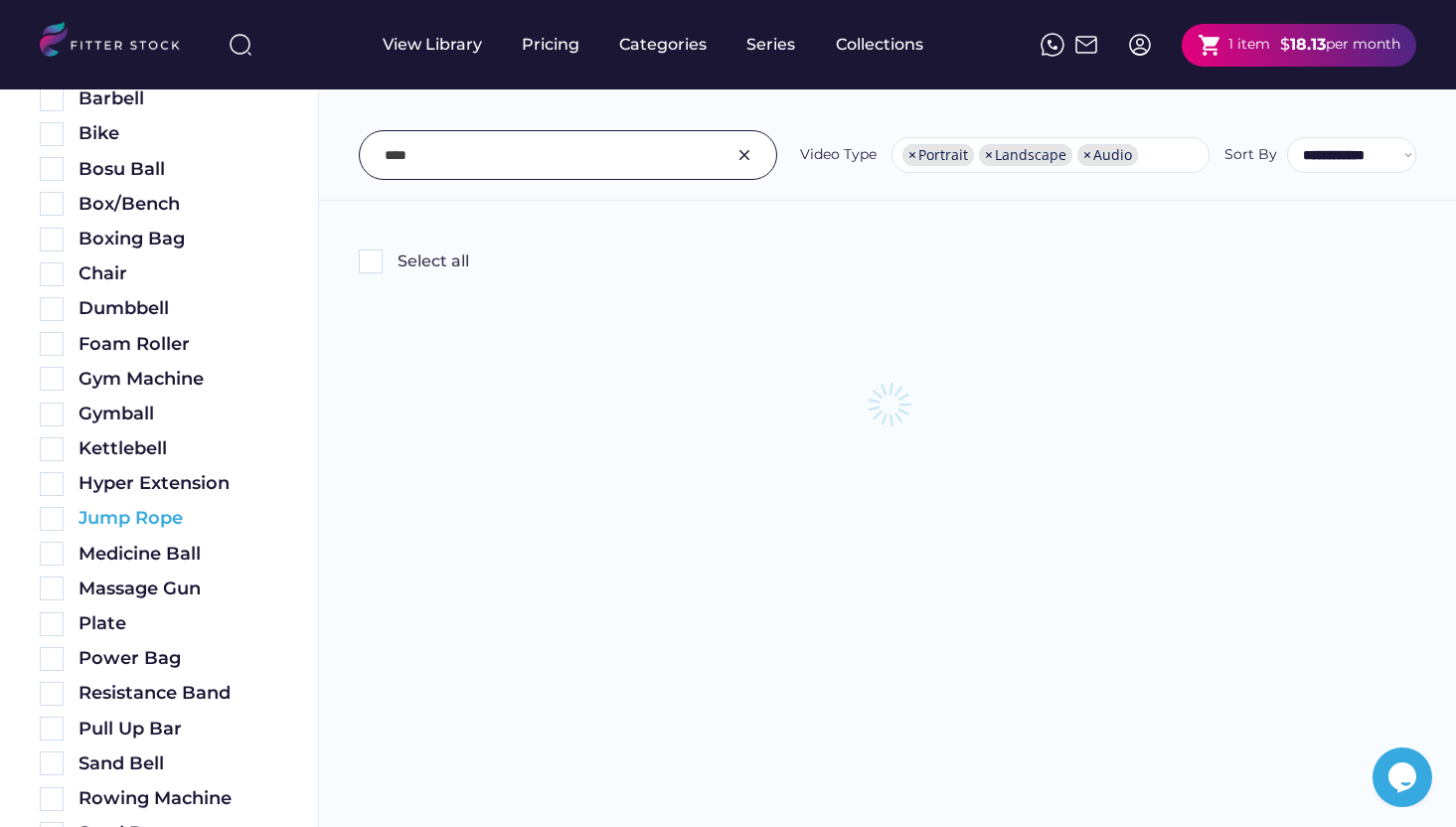 scroll, scrollTop: 1275, scrollLeft: 0, axis: vertical 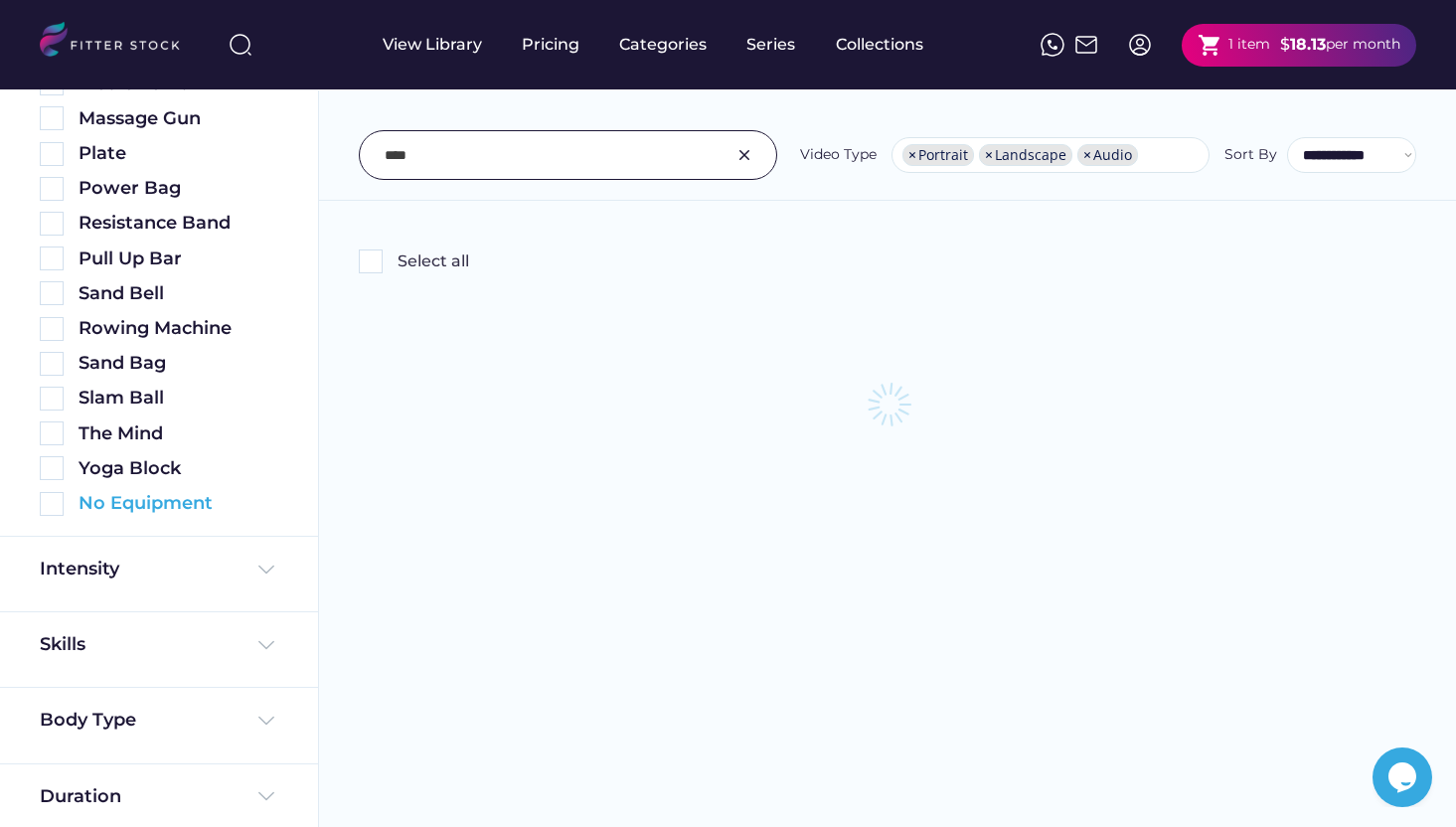 click on "No Equipment" at bounding box center [178, 503] 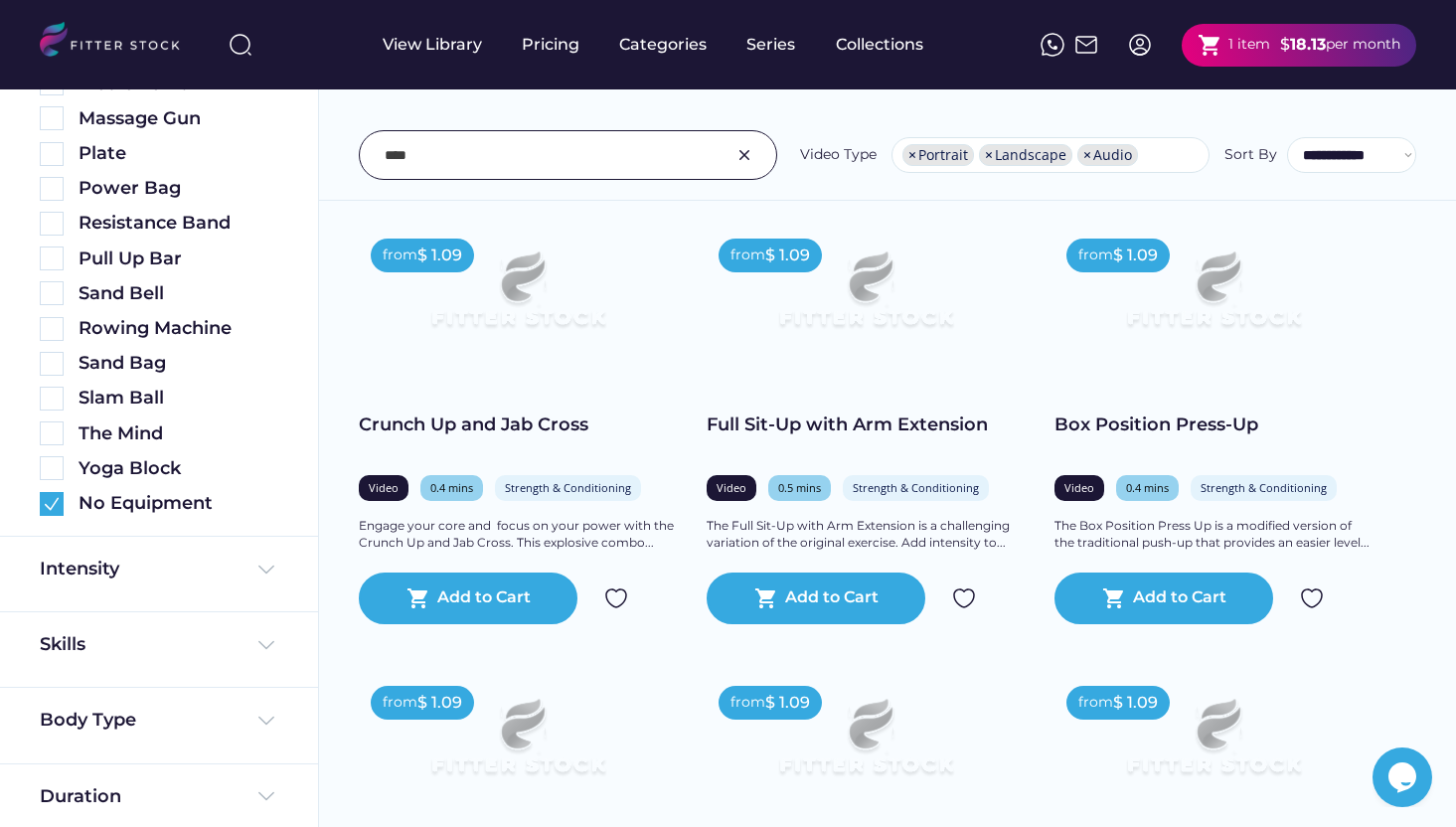 scroll, scrollTop: 0, scrollLeft: 0, axis: both 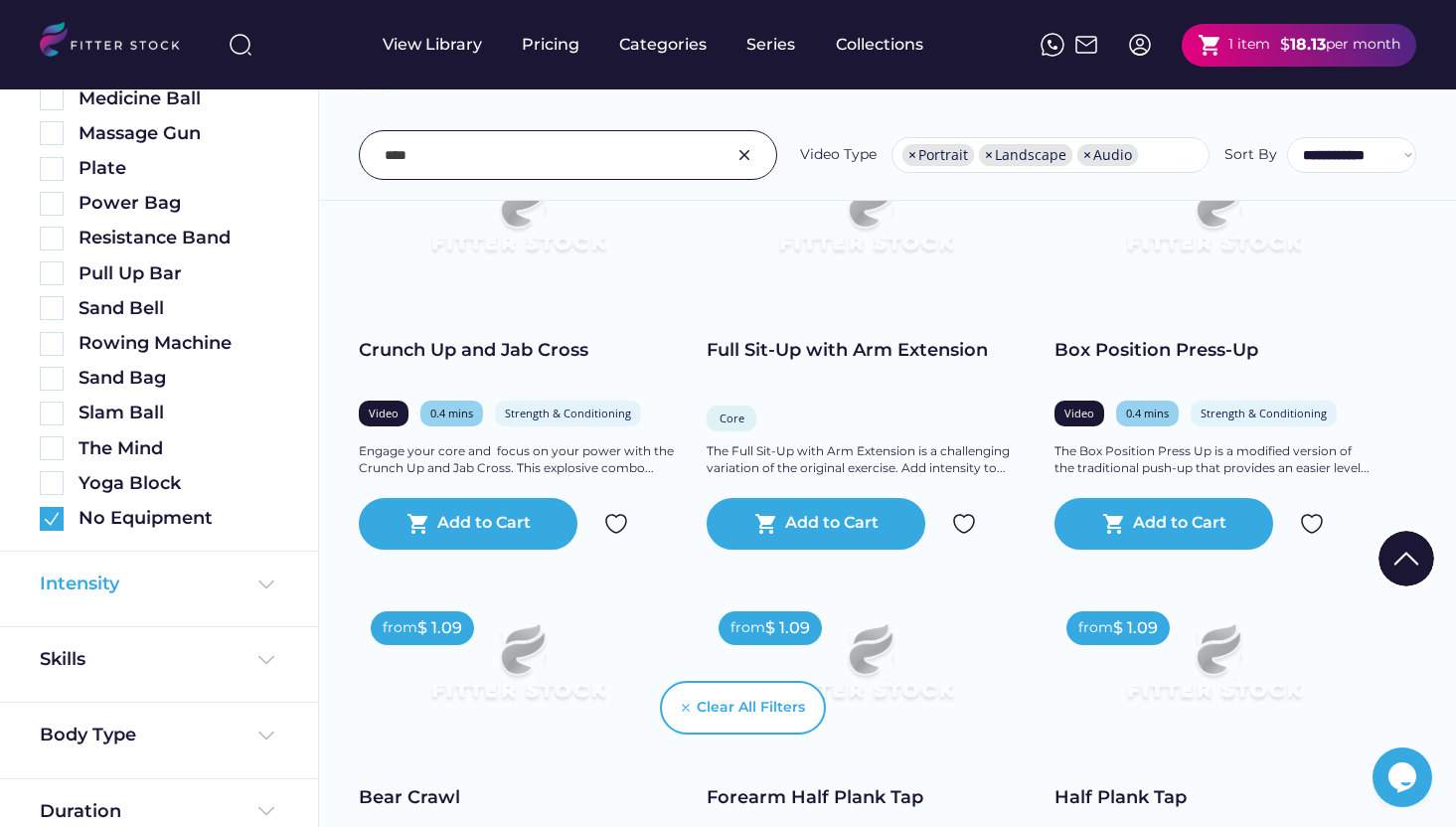 click on "Intensity" at bounding box center (159, 583) 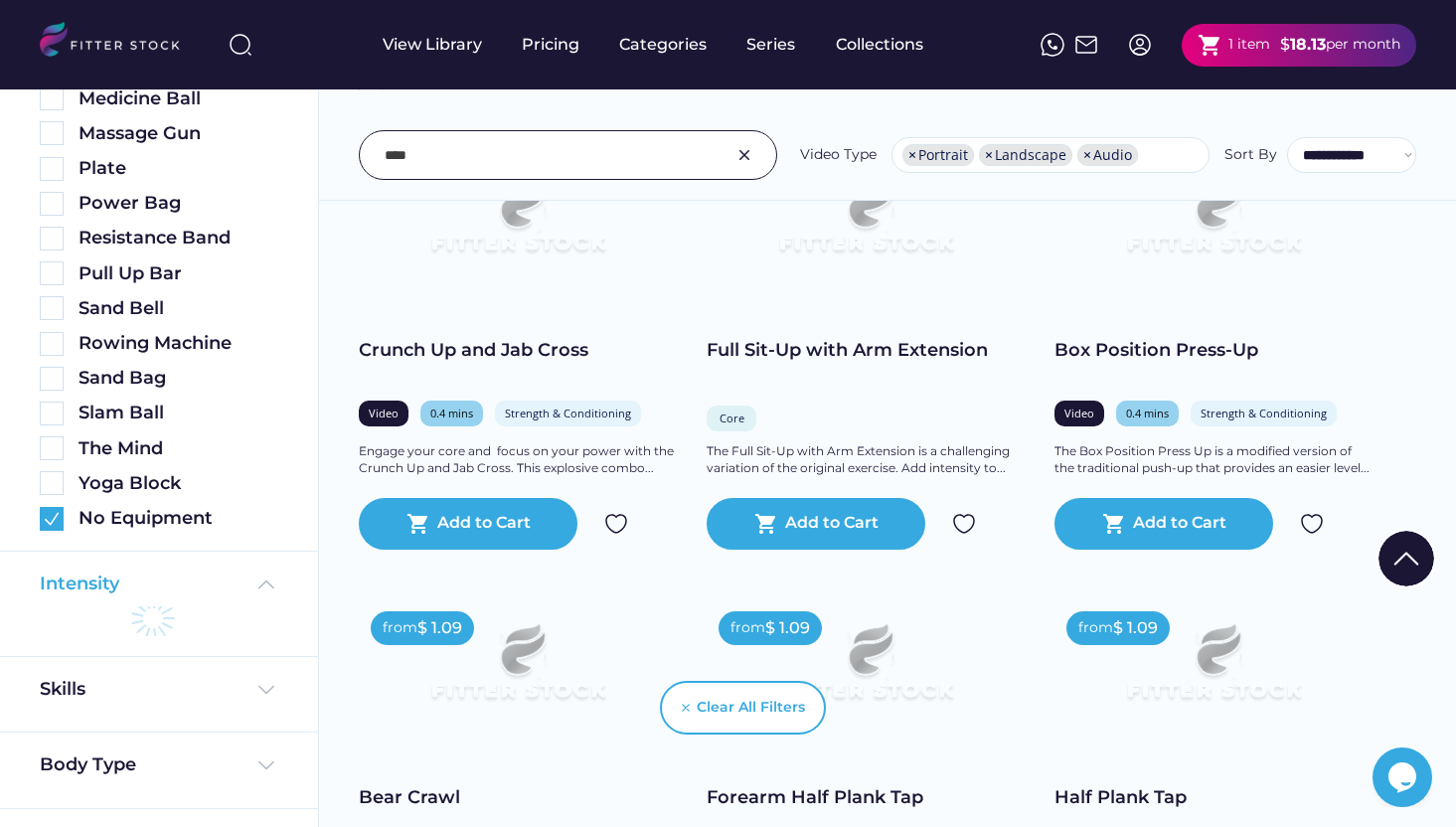 click at bounding box center (266, 584) 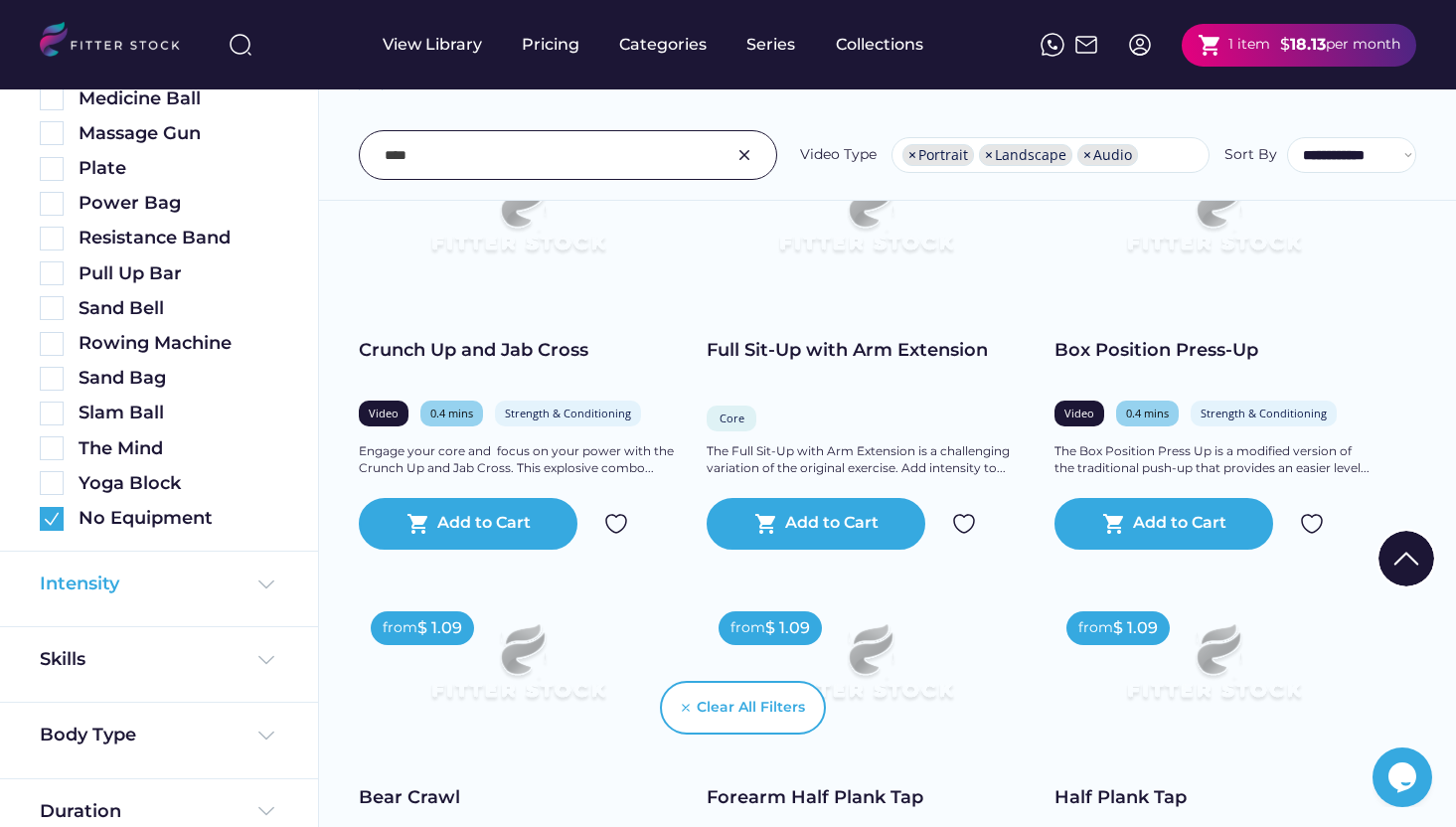 click at bounding box center [266, 584] 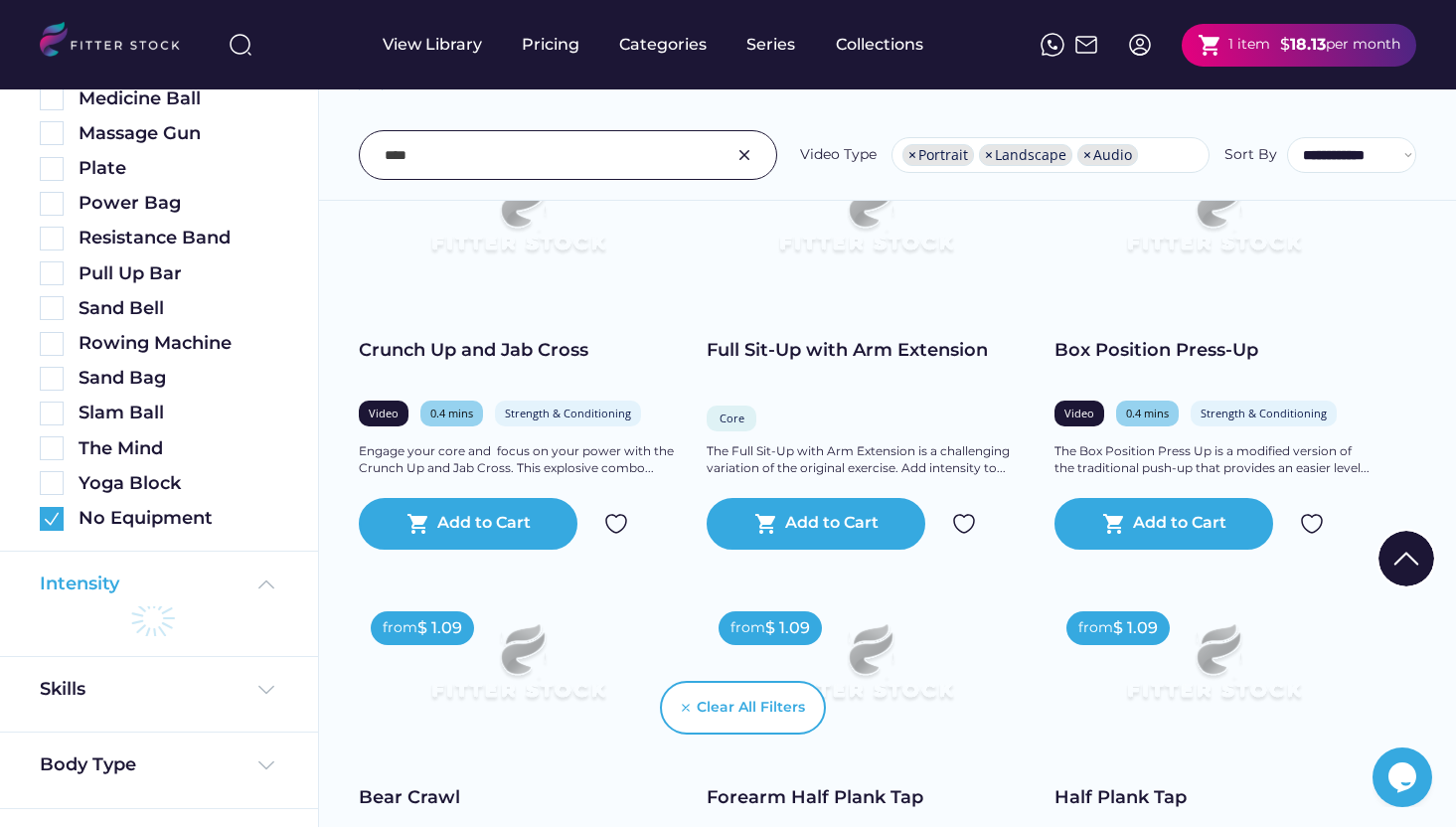 click at bounding box center [266, 584] 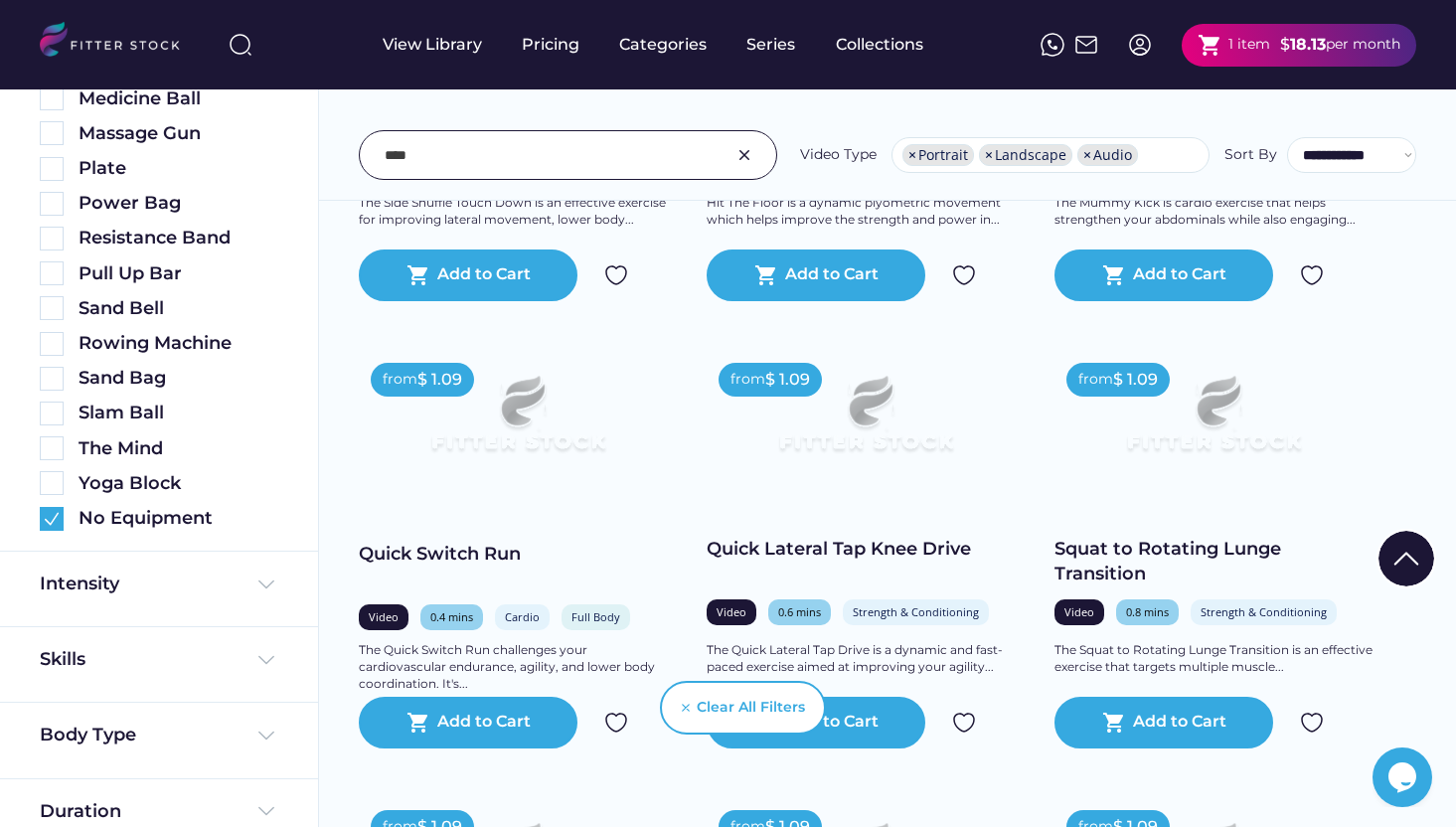 scroll, scrollTop: 1769, scrollLeft: 0, axis: vertical 